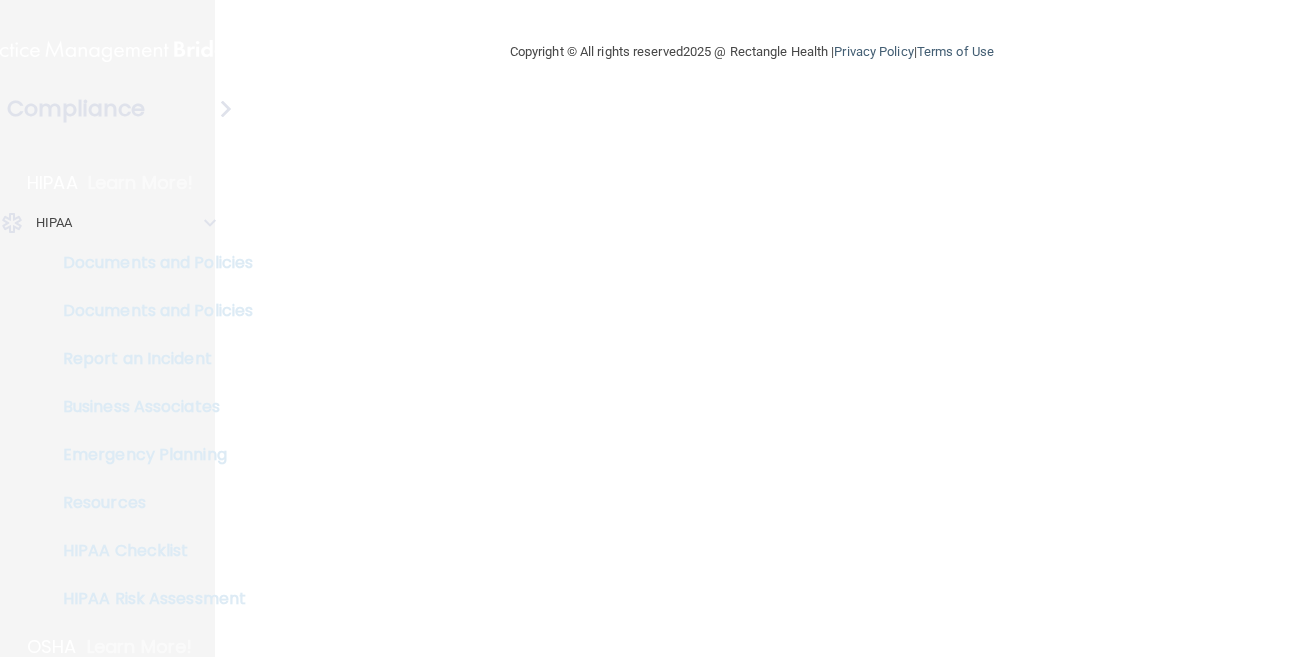 scroll, scrollTop: 0, scrollLeft: 0, axis: both 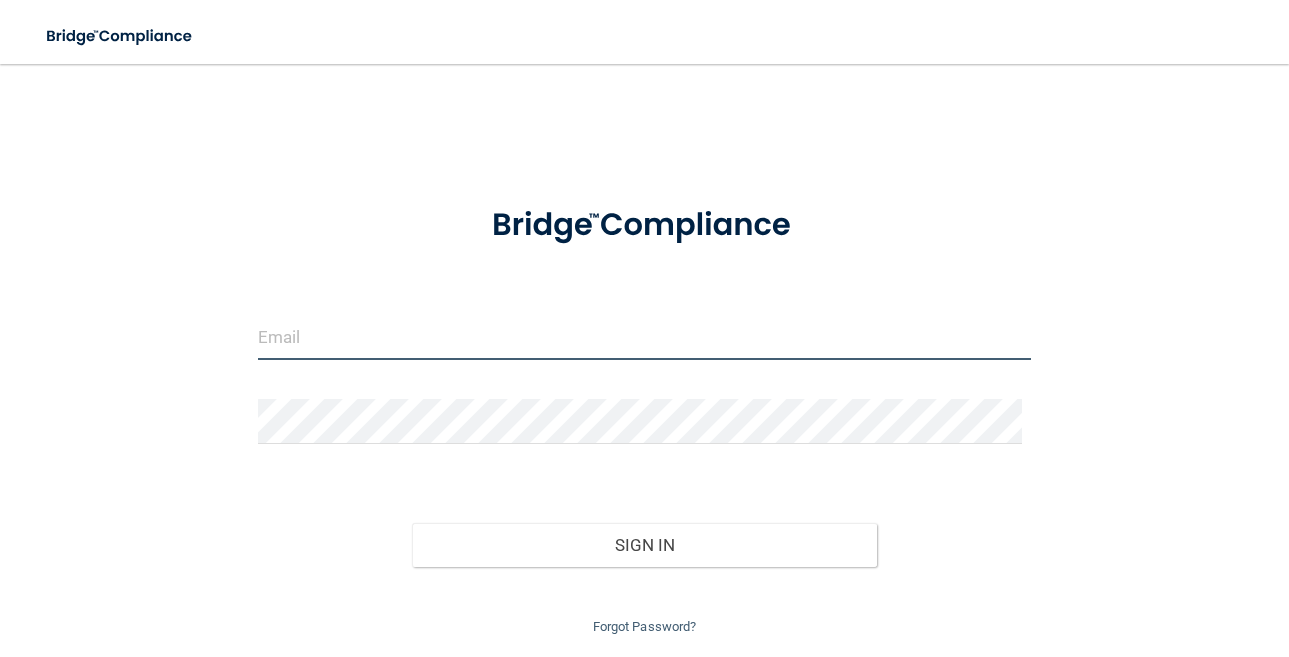 click at bounding box center [645, 337] 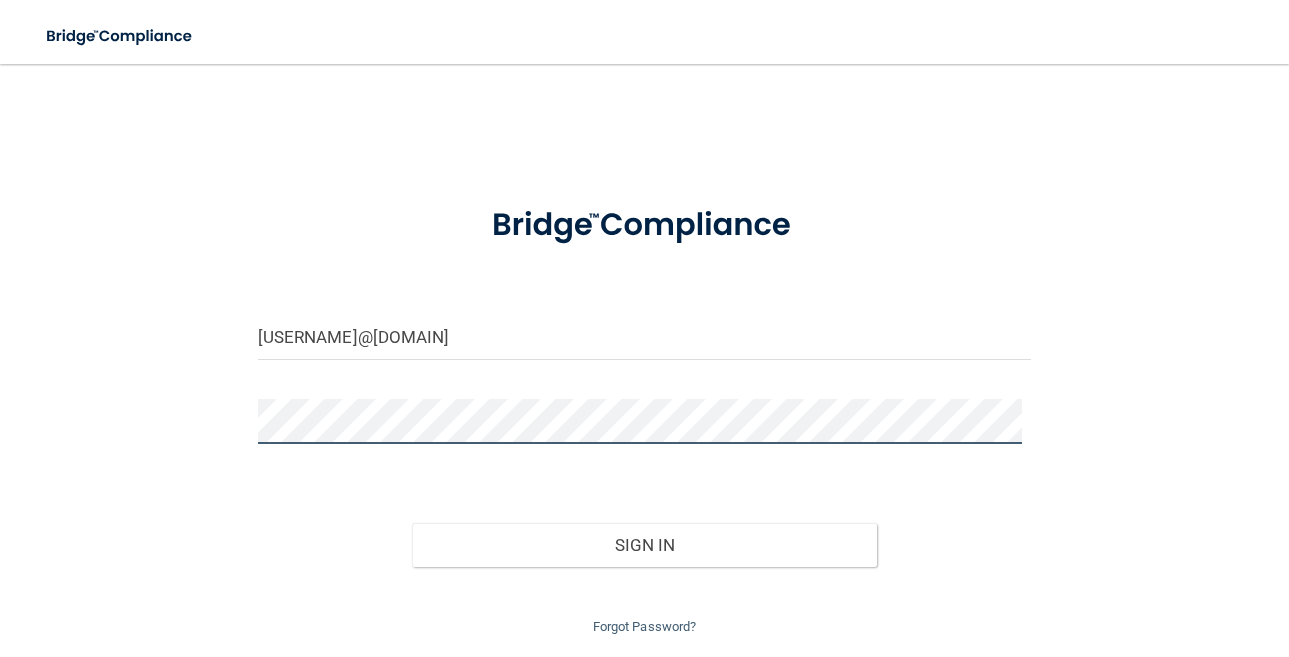 click on "Sign In" at bounding box center [644, 545] 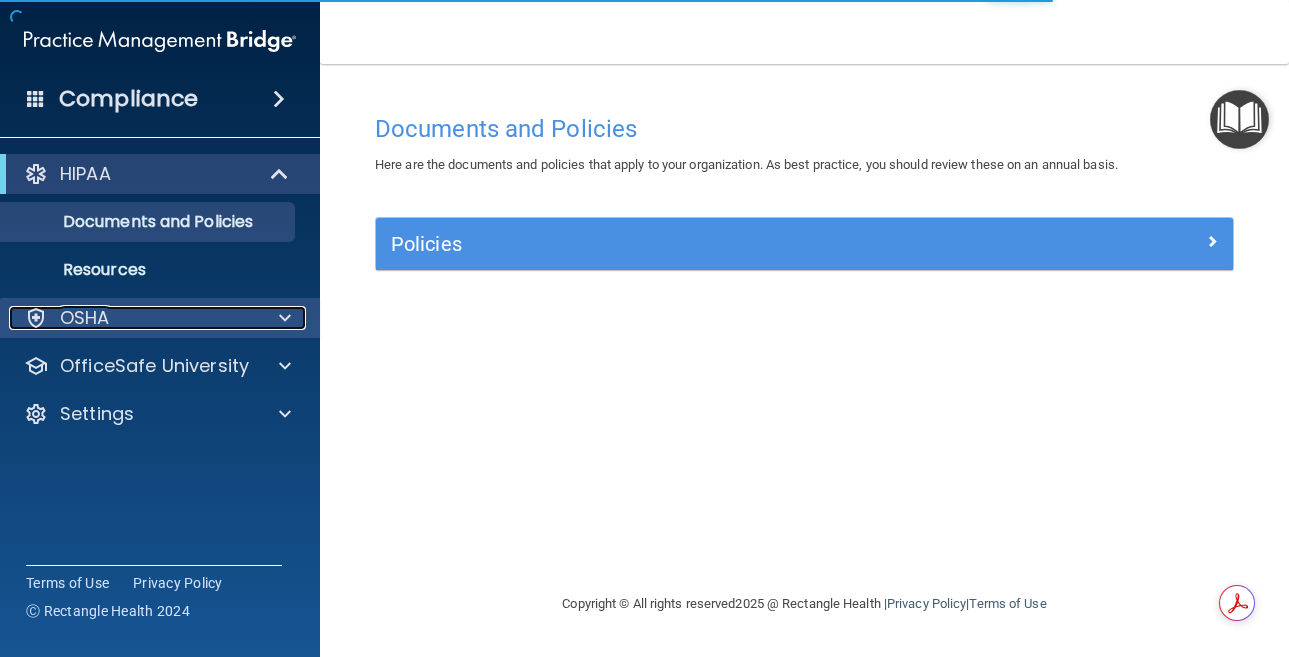 click on "OSHA" at bounding box center (133, 318) 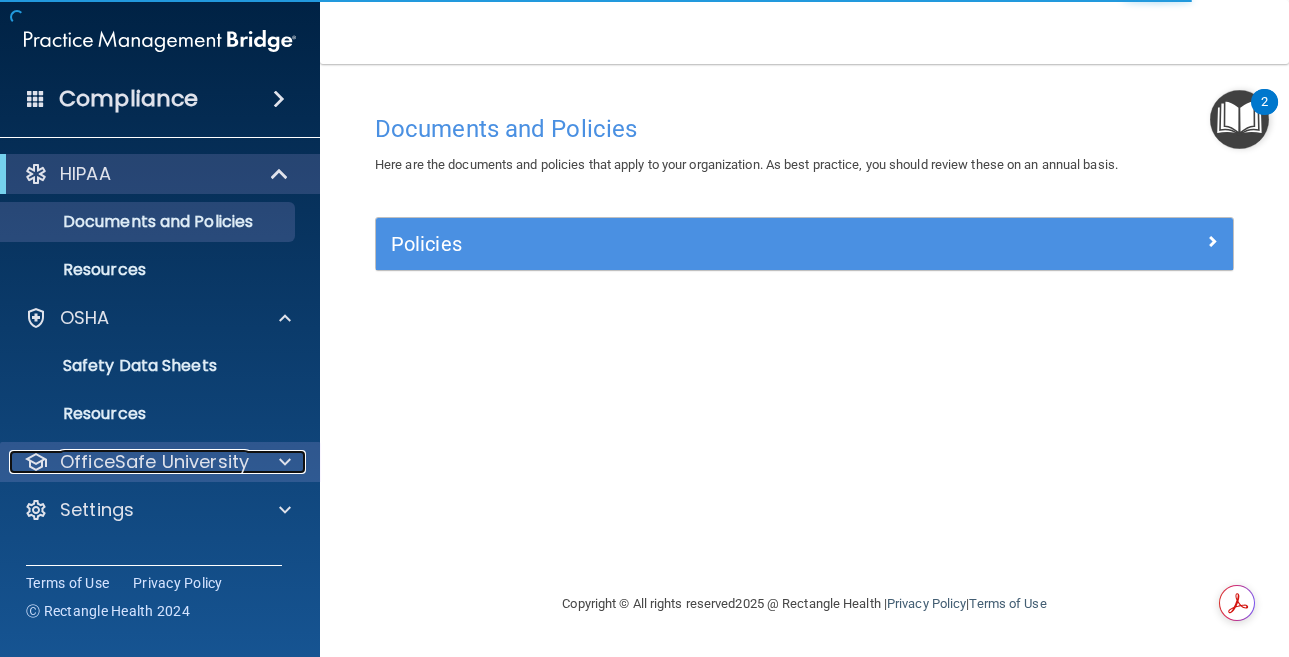 click on "OfficeSafe University" at bounding box center [154, 462] 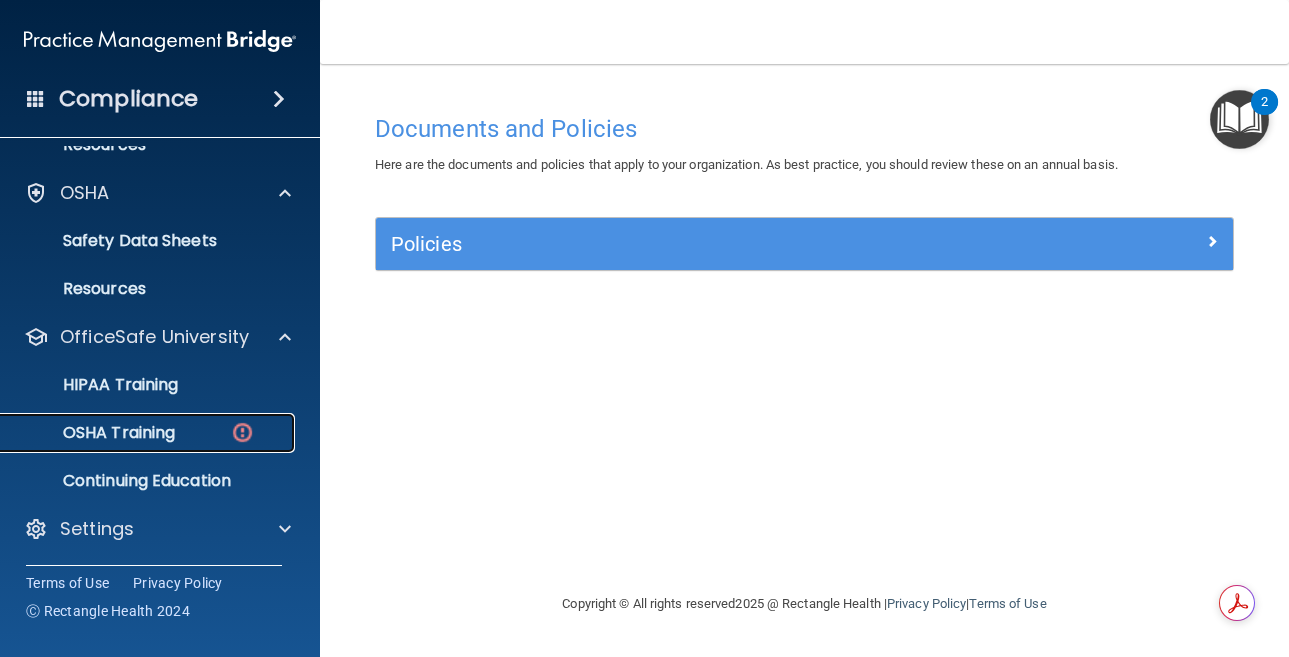 click on "OSHA Training" at bounding box center [149, 433] 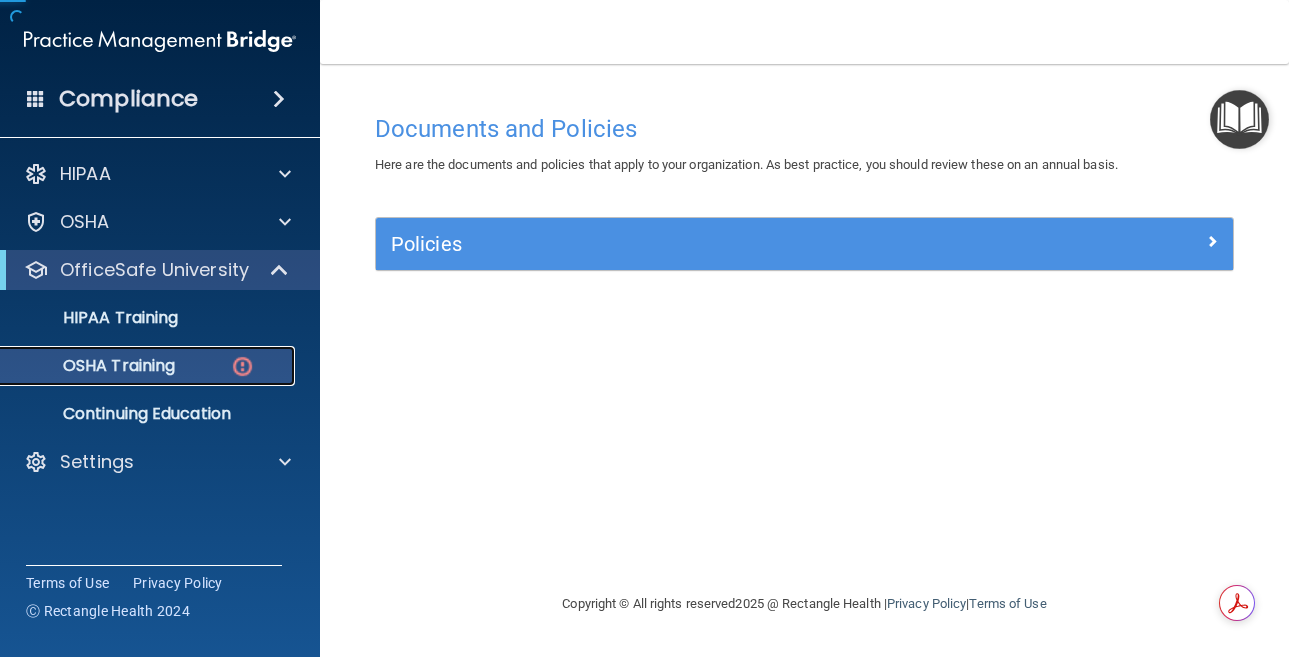 scroll, scrollTop: 0, scrollLeft: 0, axis: both 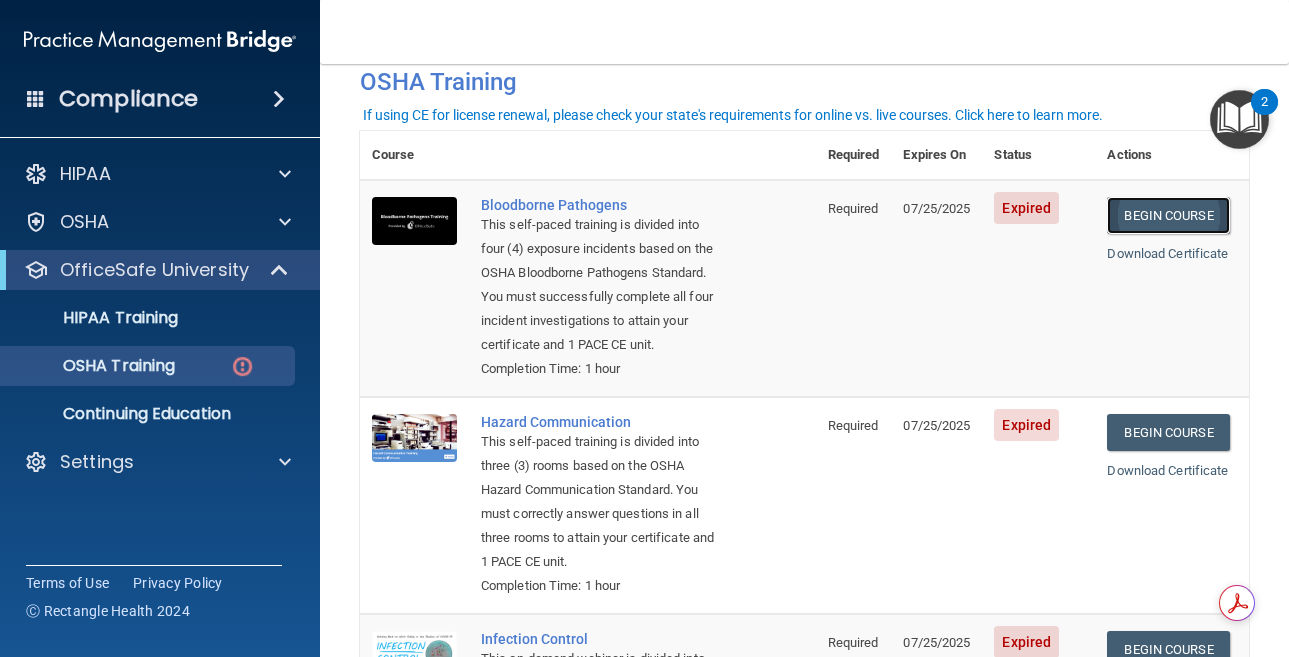 click on "Begin Course" at bounding box center (1168, 215) 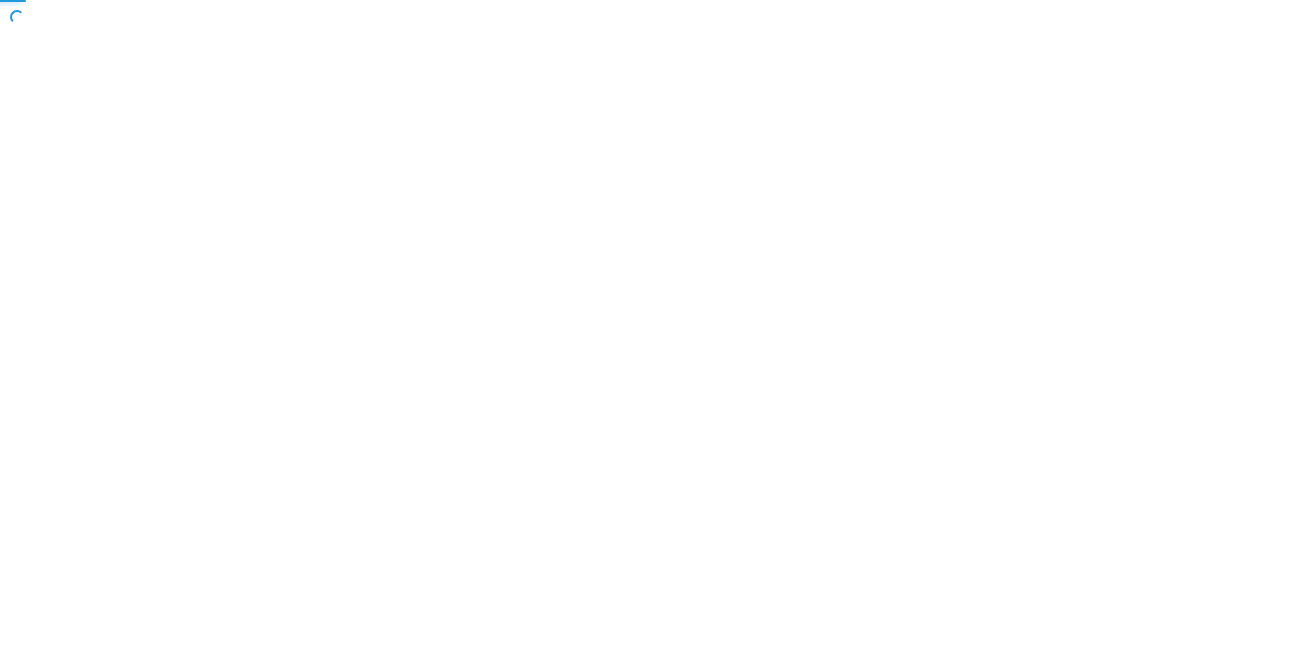 scroll, scrollTop: 0, scrollLeft: 0, axis: both 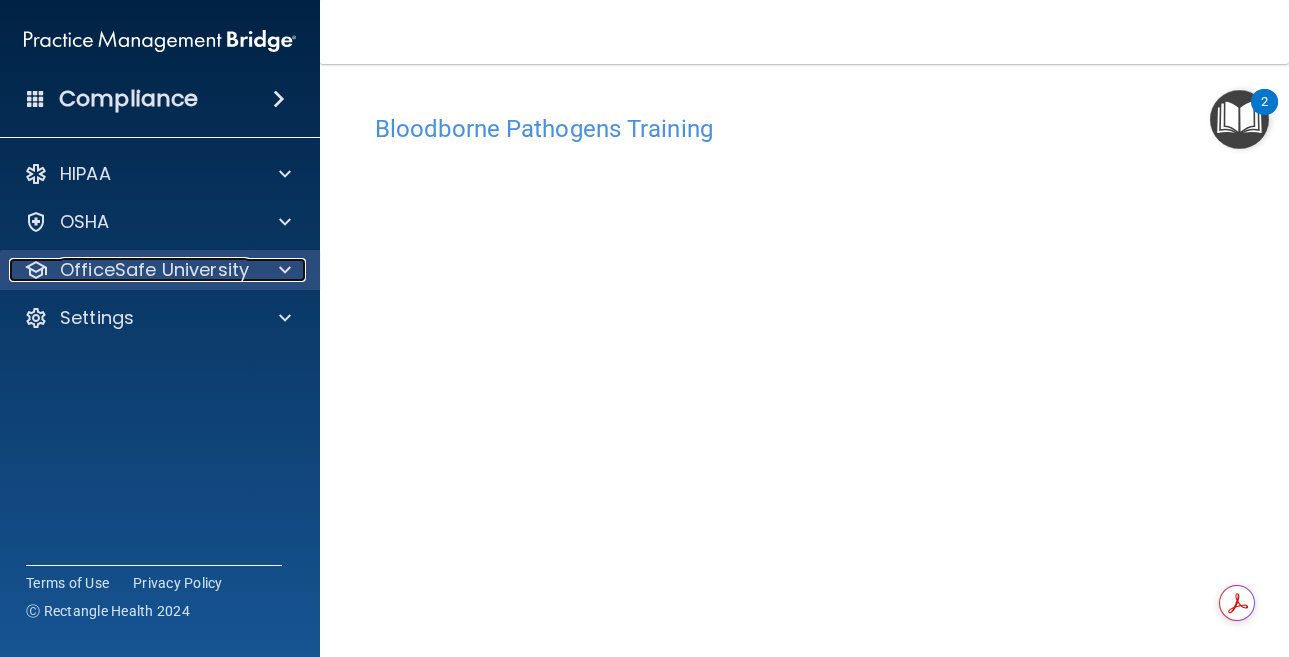 click on "OfficeSafe University" at bounding box center [154, 270] 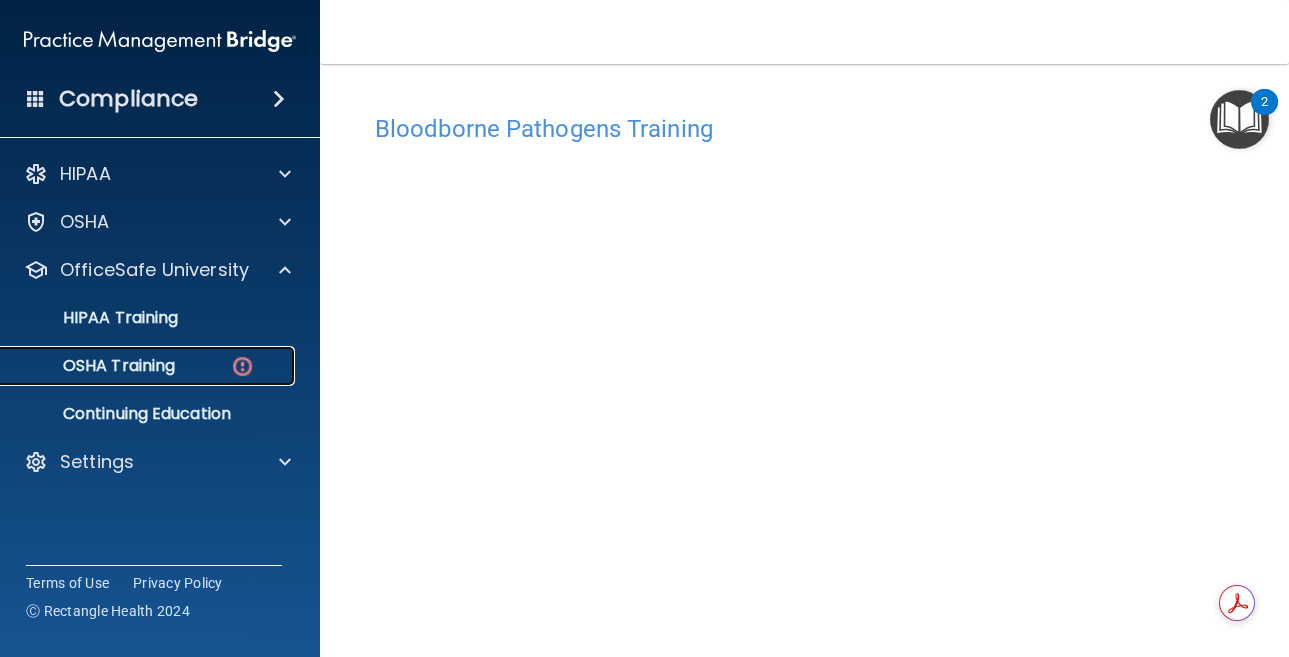 click at bounding box center [242, 366] 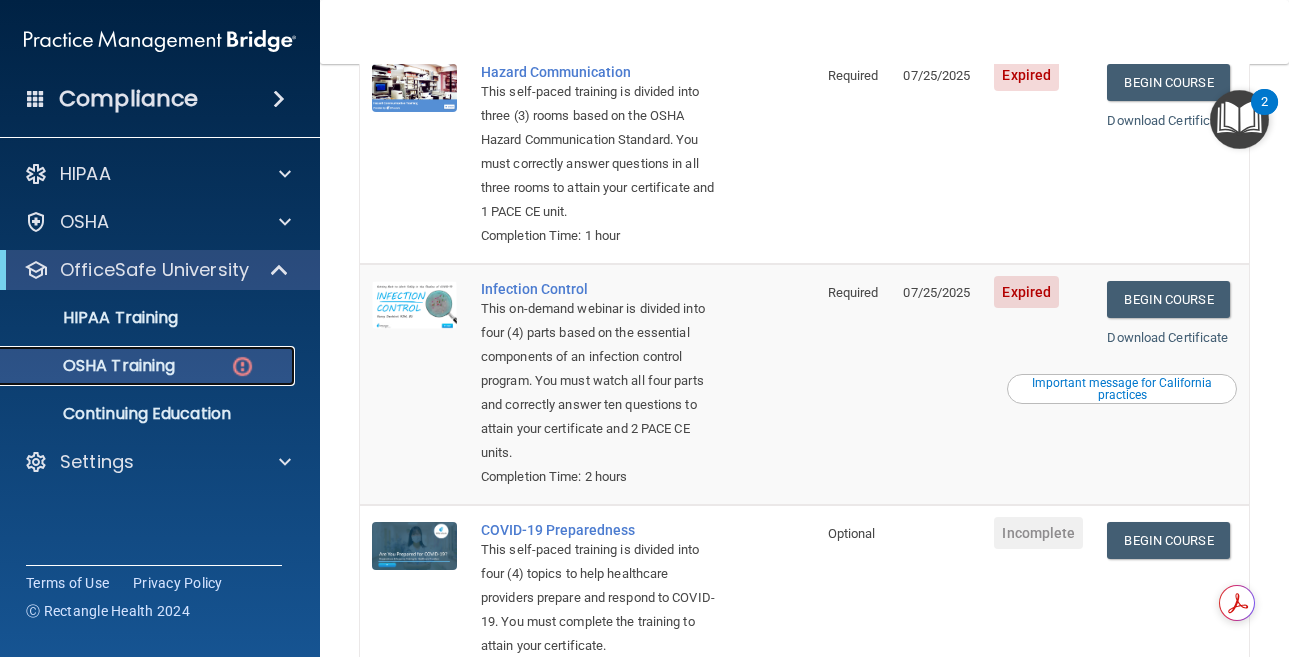 scroll, scrollTop: 400, scrollLeft: 0, axis: vertical 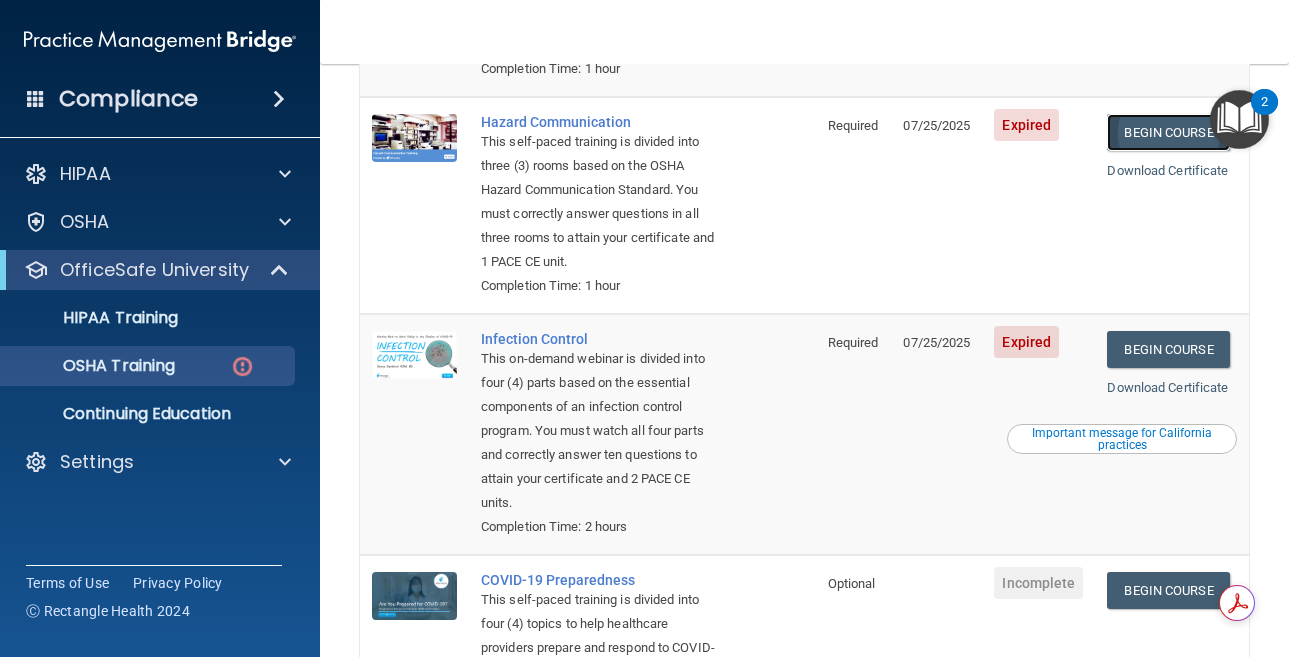 click on "Begin Course" at bounding box center [1168, 132] 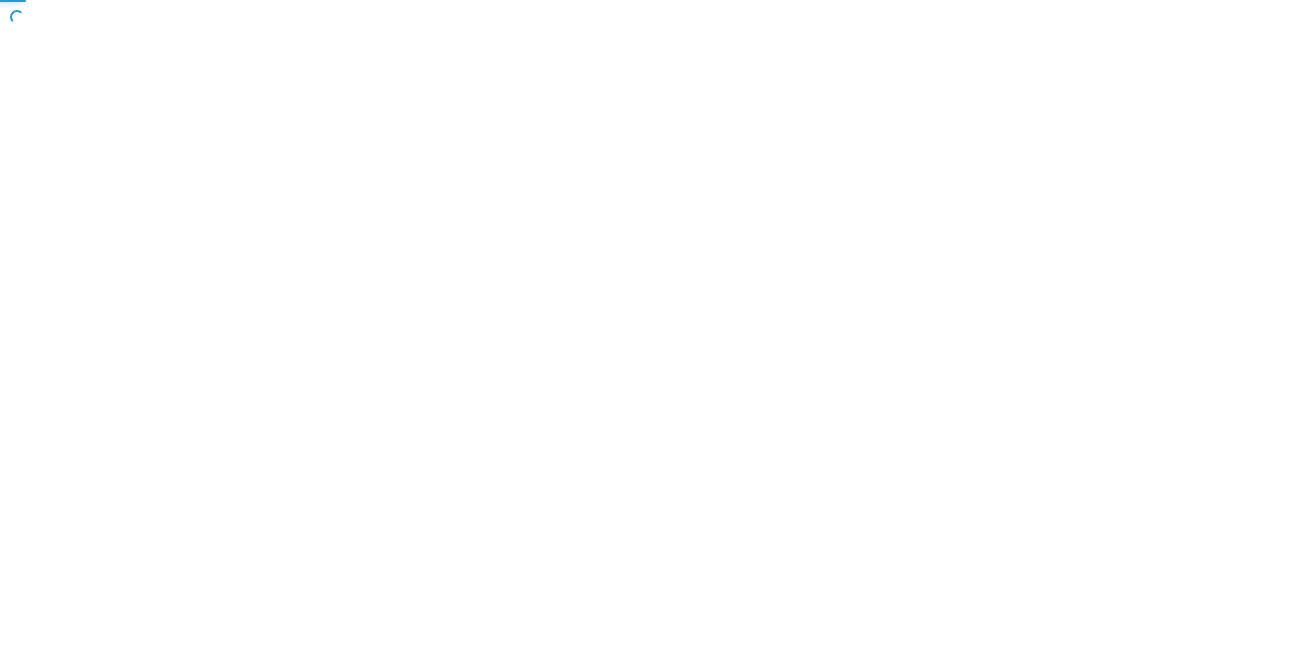 scroll, scrollTop: 0, scrollLeft: 0, axis: both 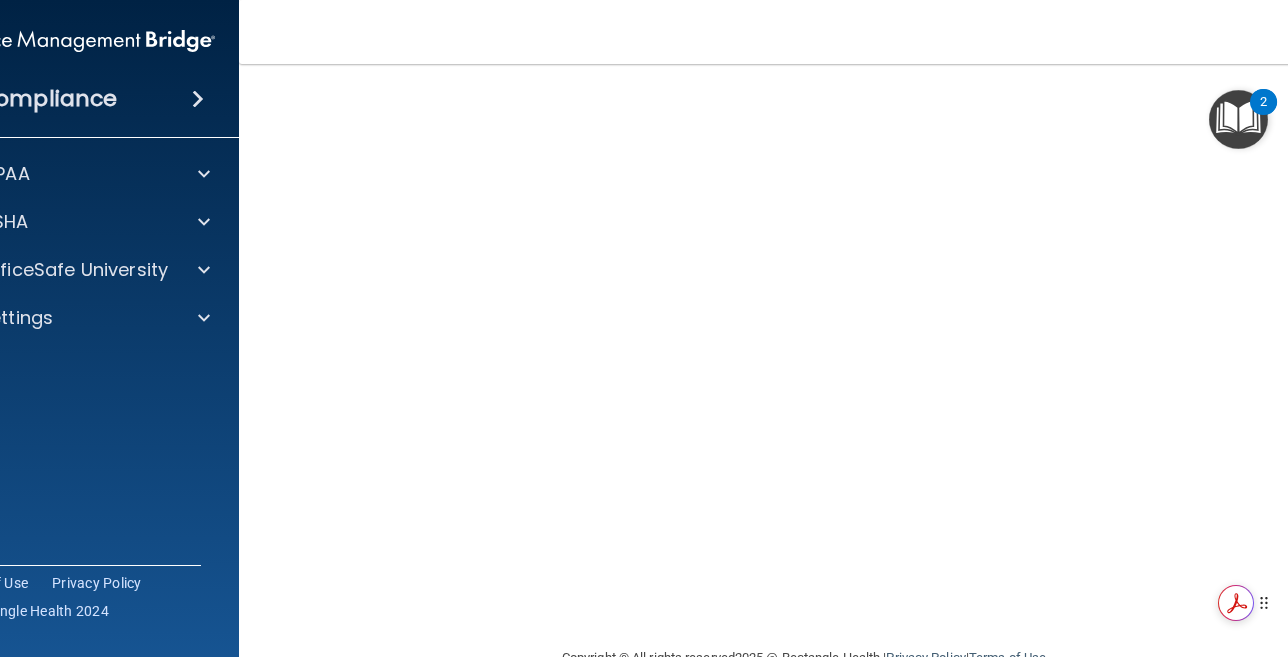 click on "Compliance
HIPAA
Documents and Policies                 Report an Incident               Business Associates               Emergency Planning               Resources                 HIPAA Risk Assessment
OSHA
Documents               Safety Data Sheets               Self-Assessment                Injury and Illness Report                Resources
PCI
PCI Compliance                Merchant Savings Calculator
OfficeSafe University
HIPAA Training                   OSHA Training                   Continuing Education
Settings
My Account               My Users" at bounding box center [644, 328] 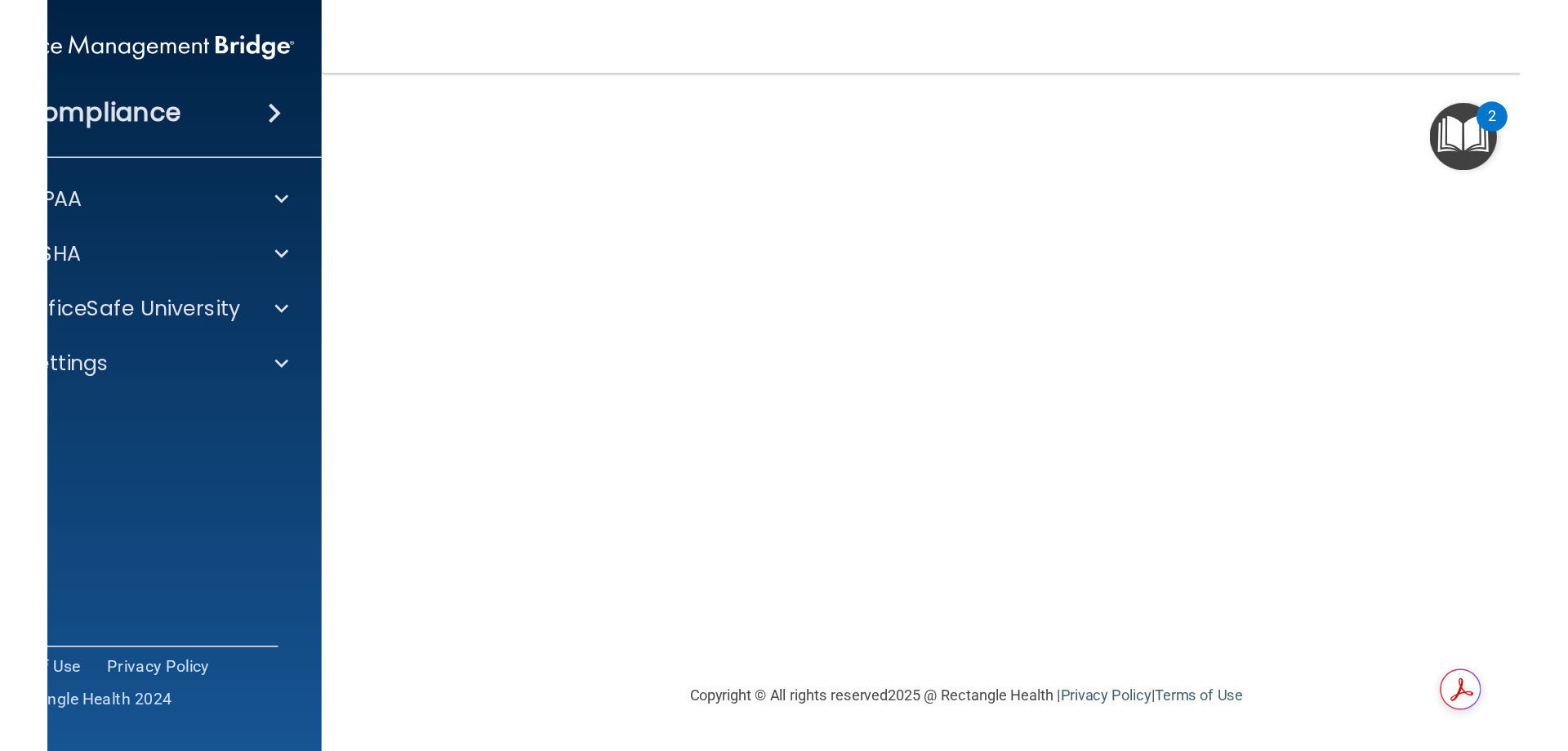 scroll, scrollTop: 0, scrollLeft: 0, axis: both 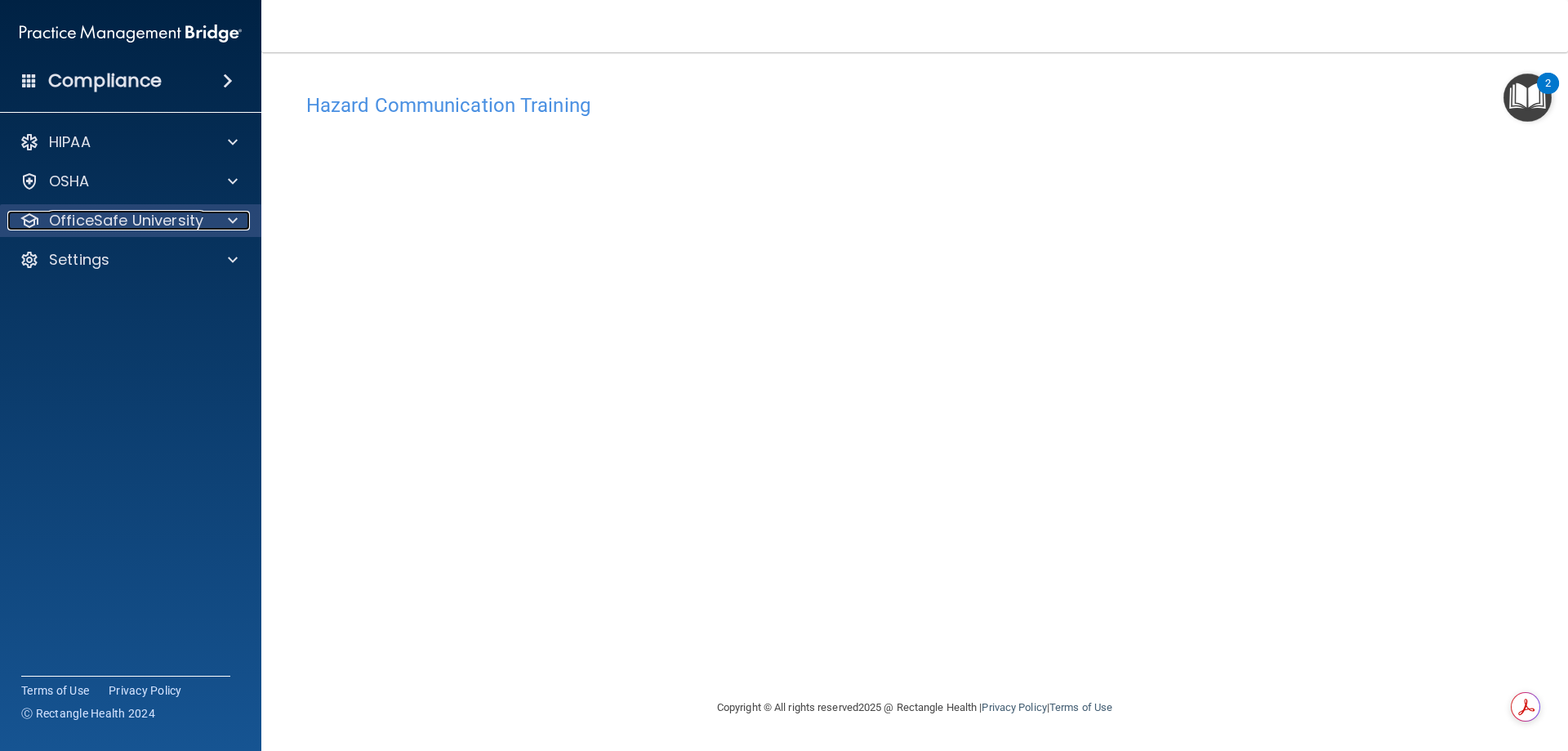 click on "OfficeSafe University" at bounding box center [126, 221] 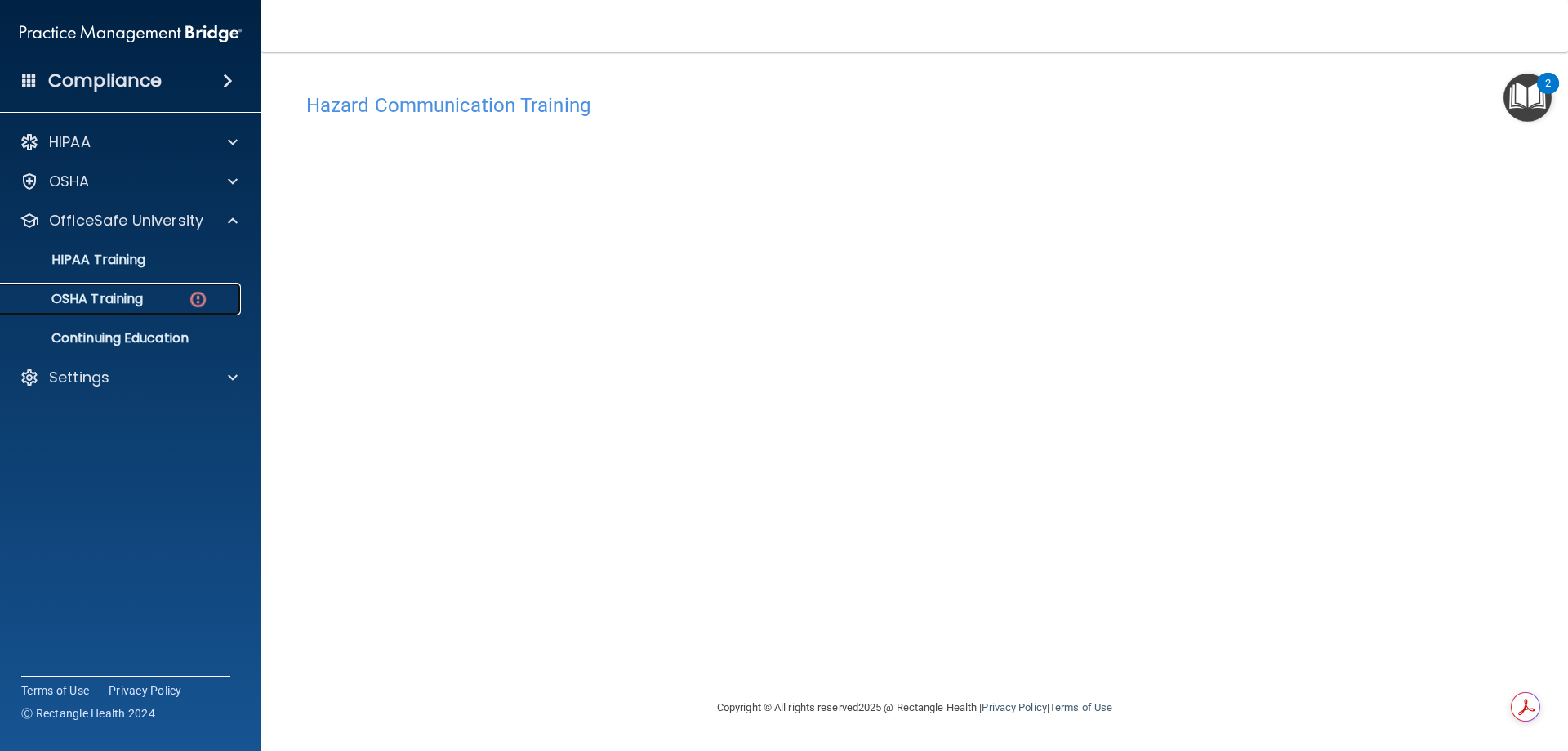 click at bounding box center [198, 299] 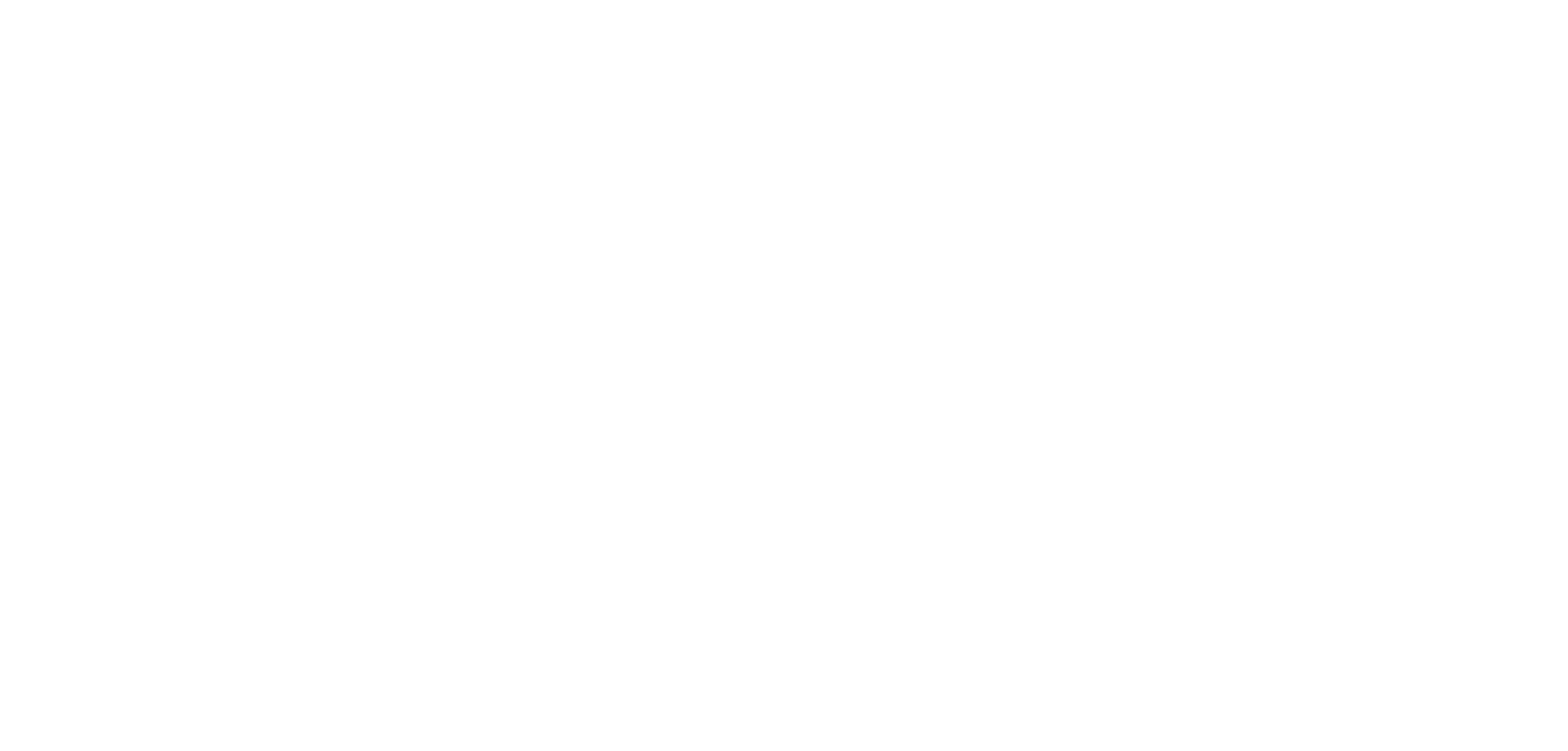 scroll, scrollTop: 0, scrollLeft: 0, axis: both 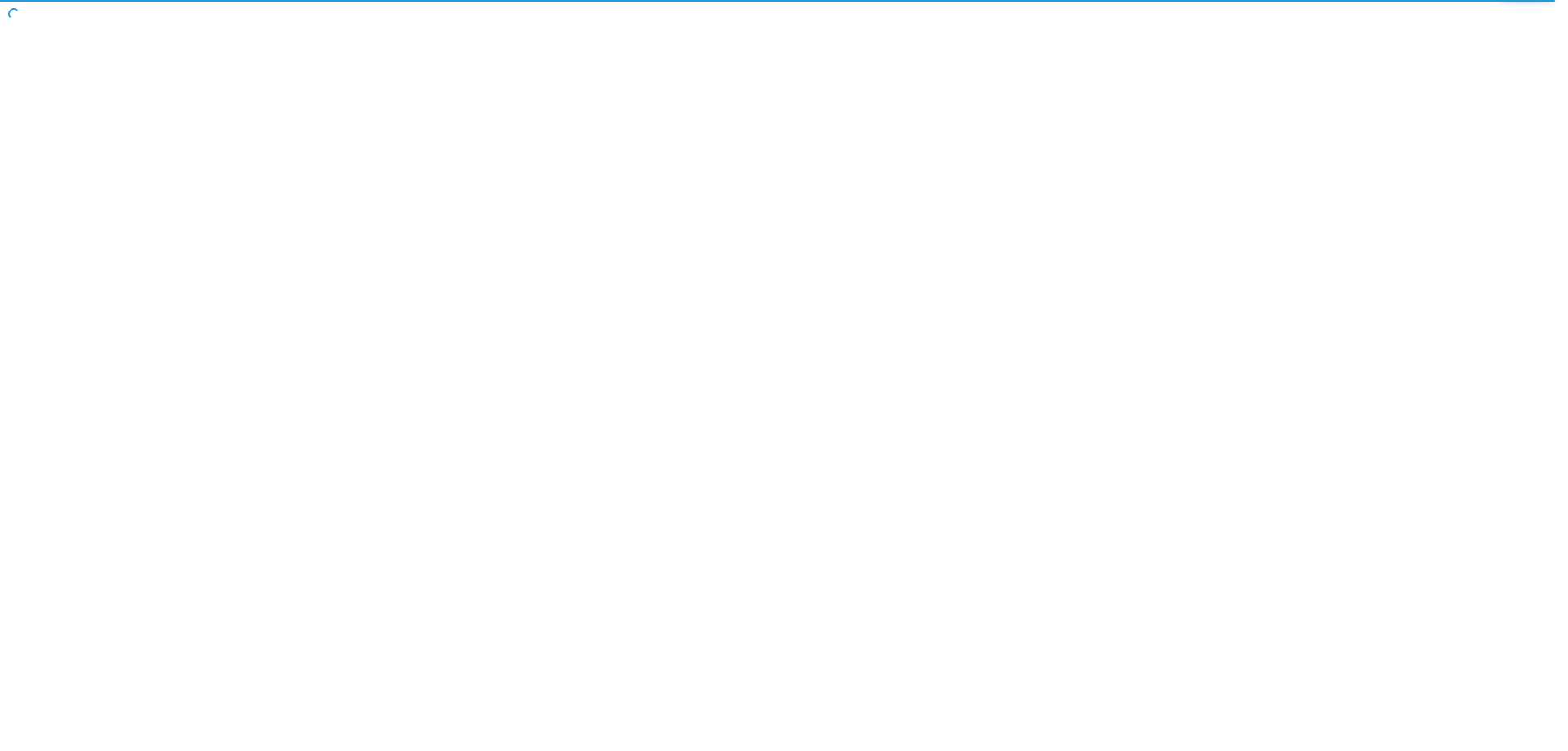 click on "Toggle navigation                                                                                                                                  Manage My Enterprise                  Manage My Location                                                Copyright © All rights reserved  2025 @ Rectangle Health |  Privacy Policy  |  Terms of Use                                                Keyboard Shortcuts: ? Show / hide this help menu ×" at bounding box center (784, 375) 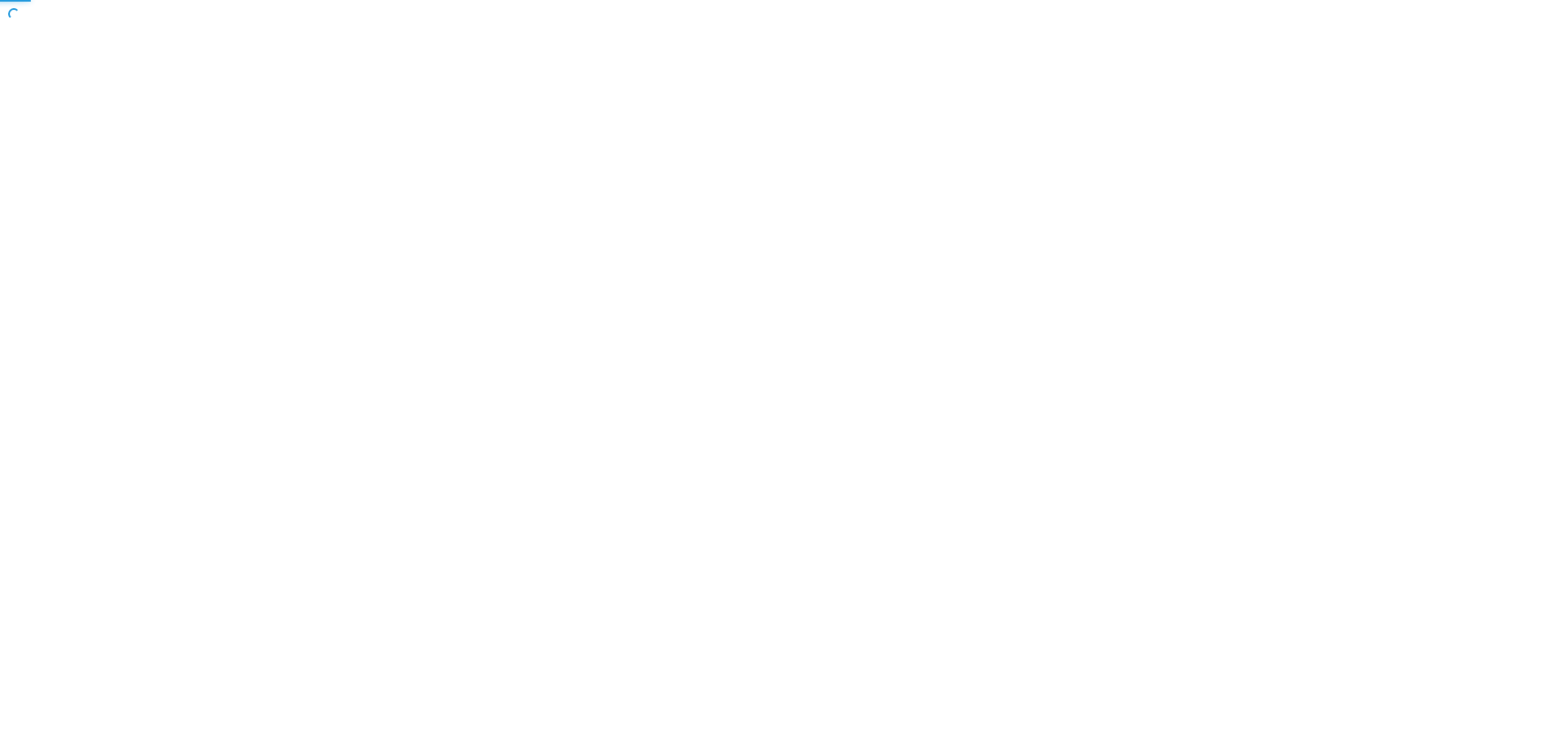 scroll, scrollTop: 0, scrollLeft: 0, axis: both 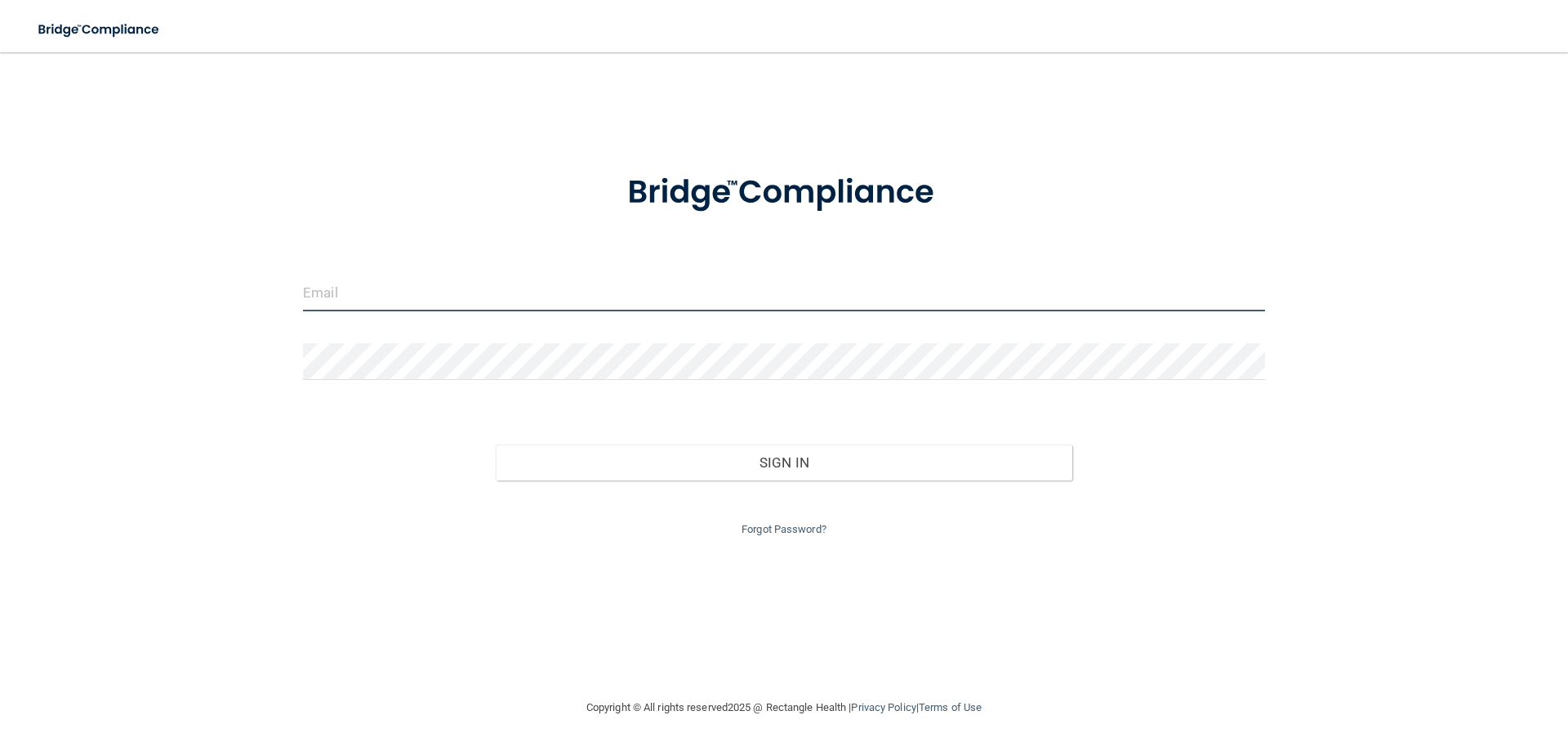 click at bounding box center [784, 293] 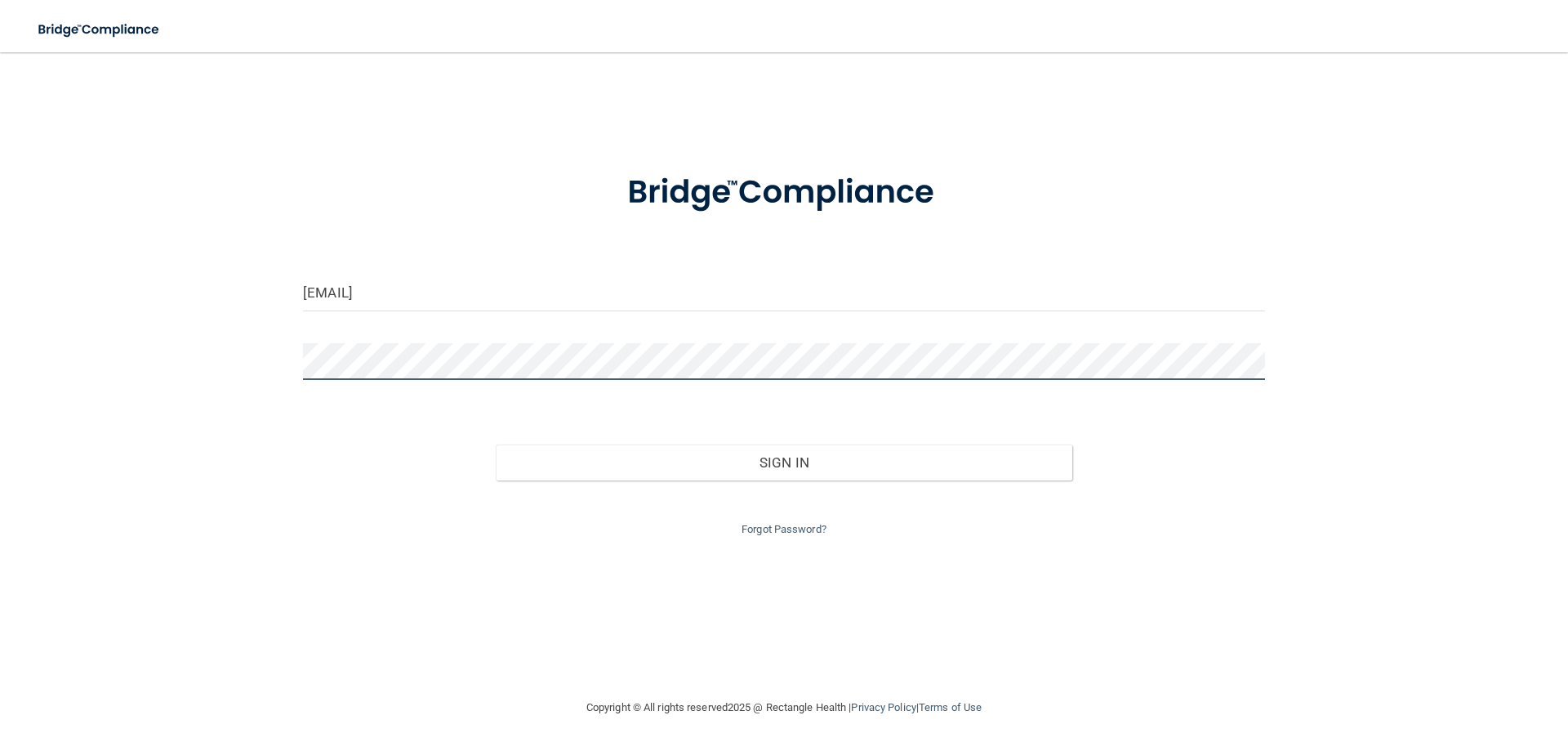 click on "Sign In" at bounding box center [784, 463] 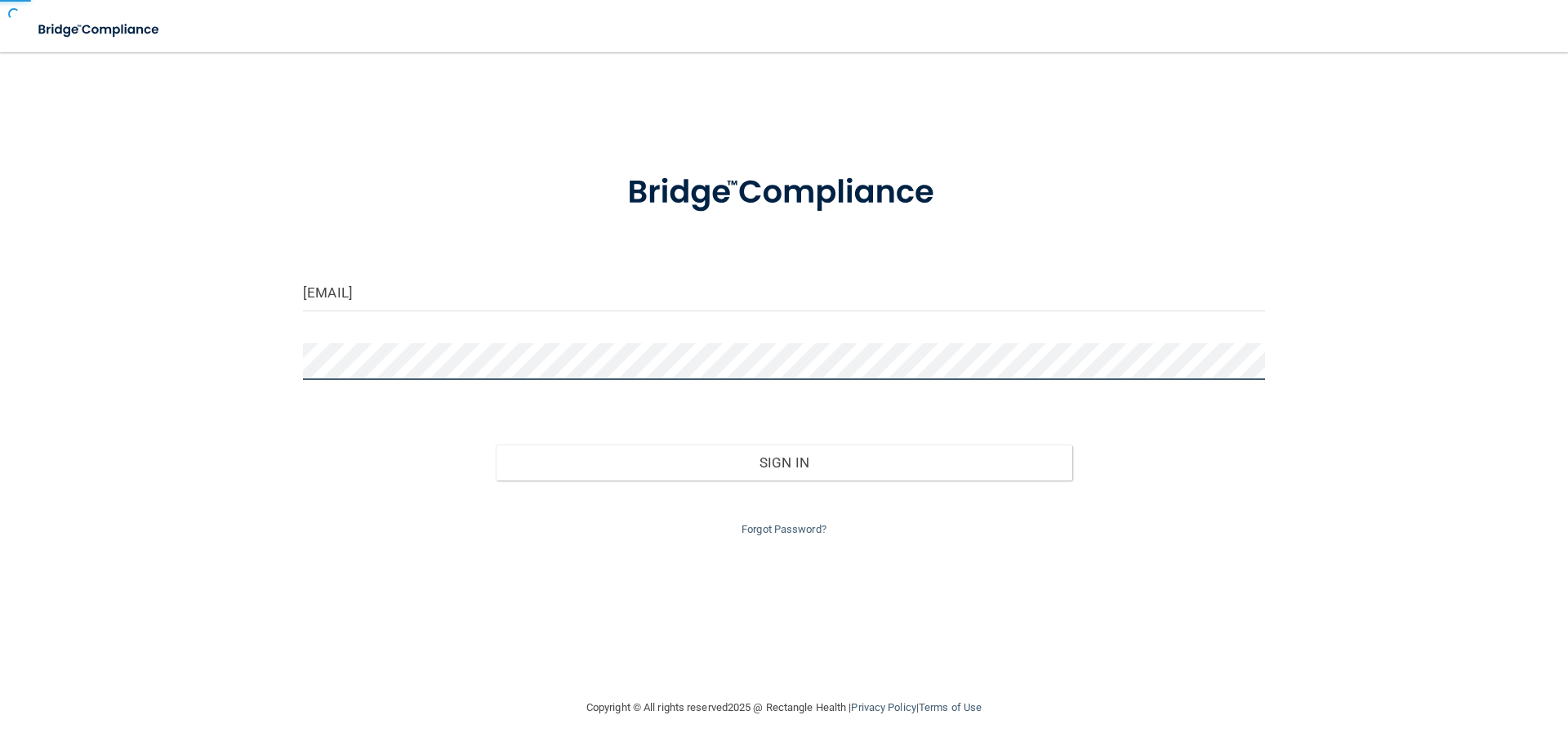 click on "Sign In" at bounding box center (784, 463) 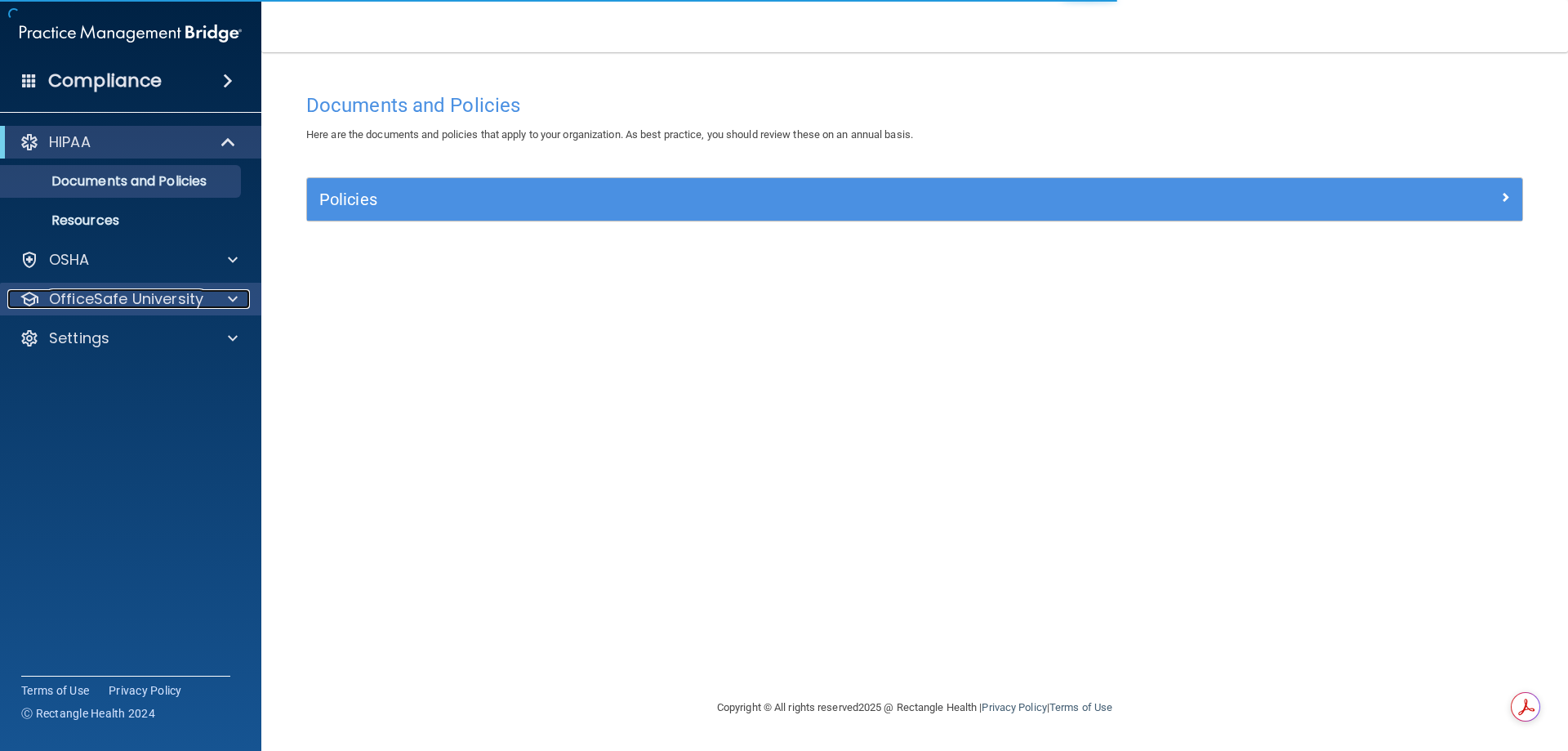 click on "OfficeSafe University" at bounding box center (126, 299) 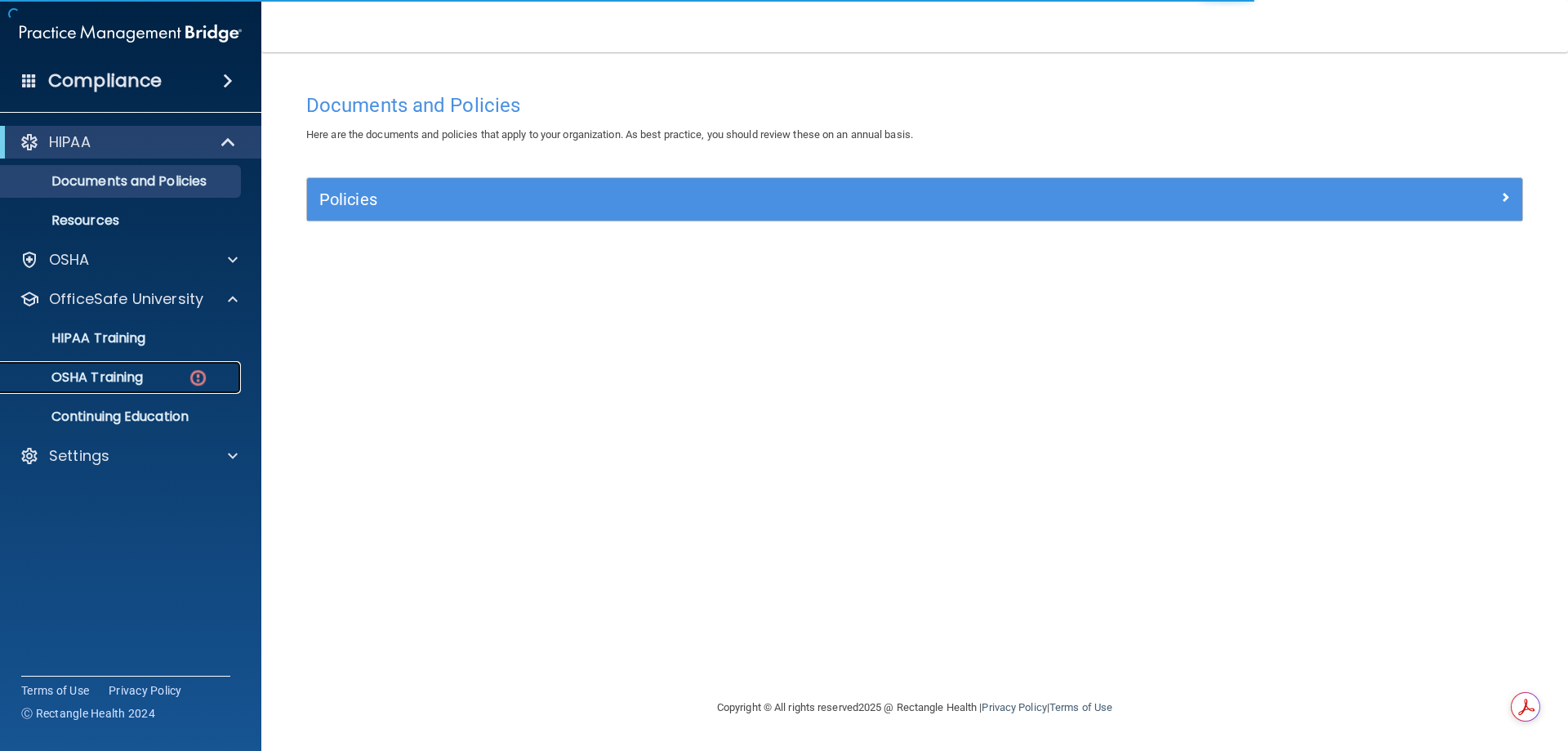 click on "OSHA Training" at bounding box center [77, 378] 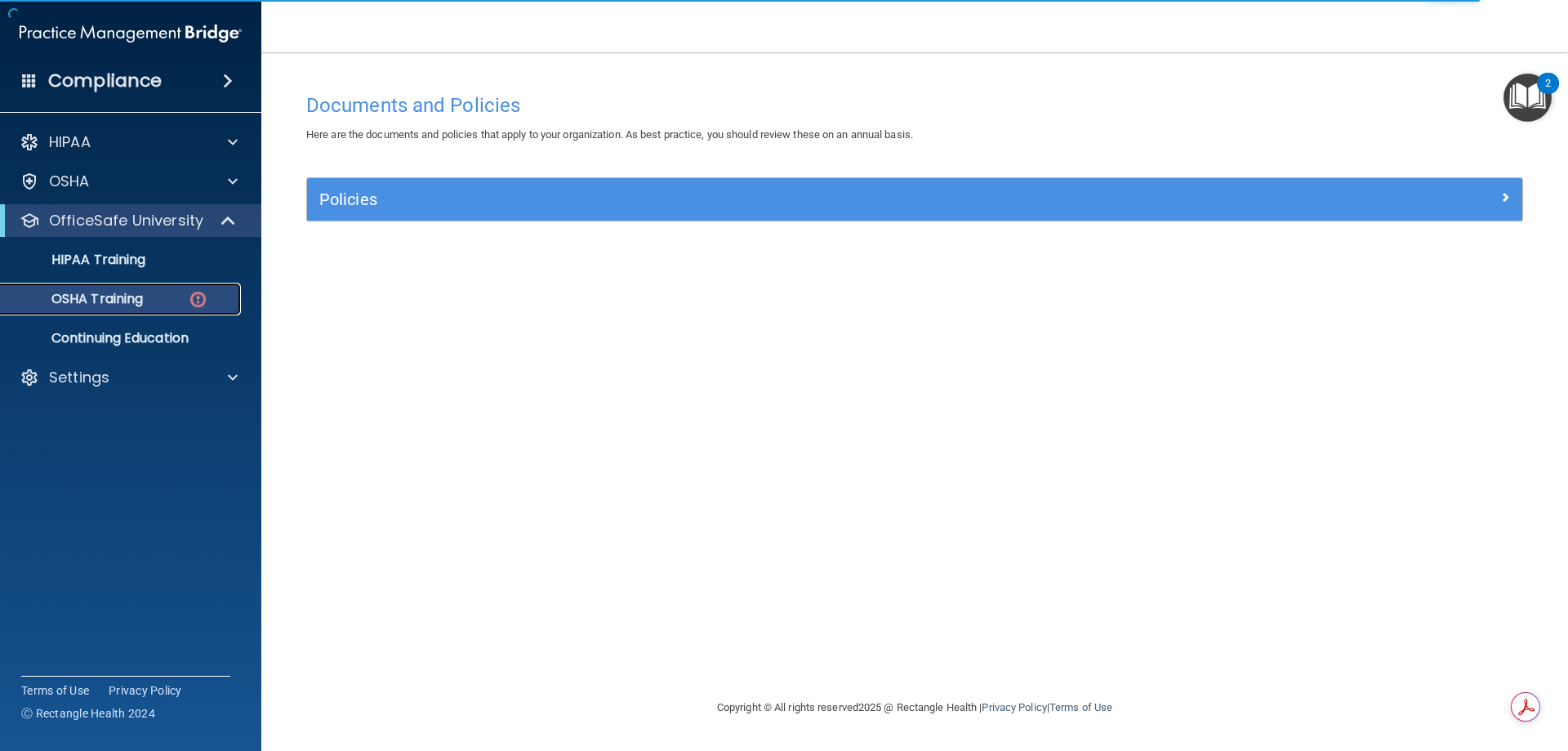 click on "OSHA Training" at bounding box center [122, 299] 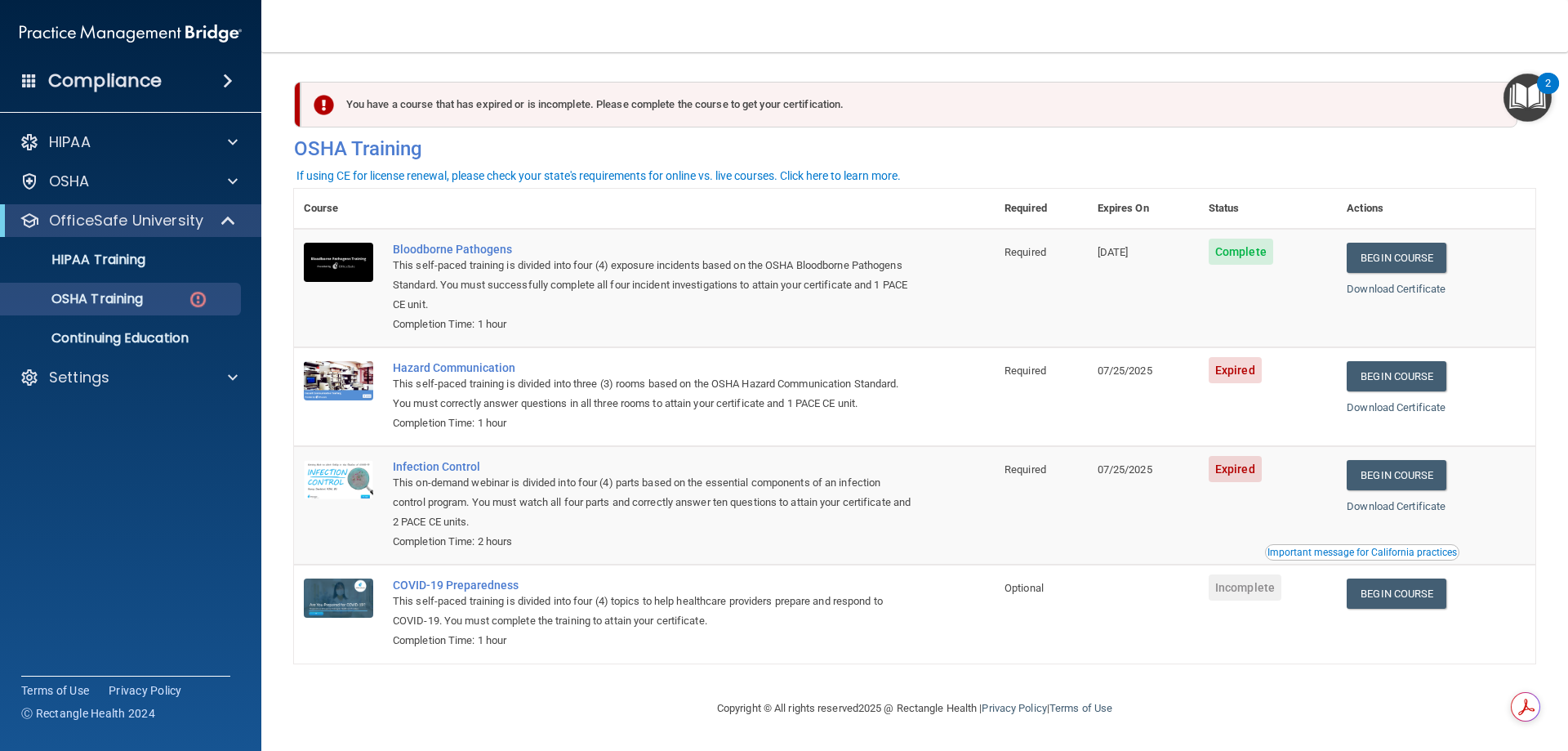 click on "This self-paced training is divided into three (3) rooms based on the OSHA Hazard Communication Standard. You must correctly answer questions in all three rooms to attain your certificate and 1 PACE CE unit." at bounding box center [653, 394] 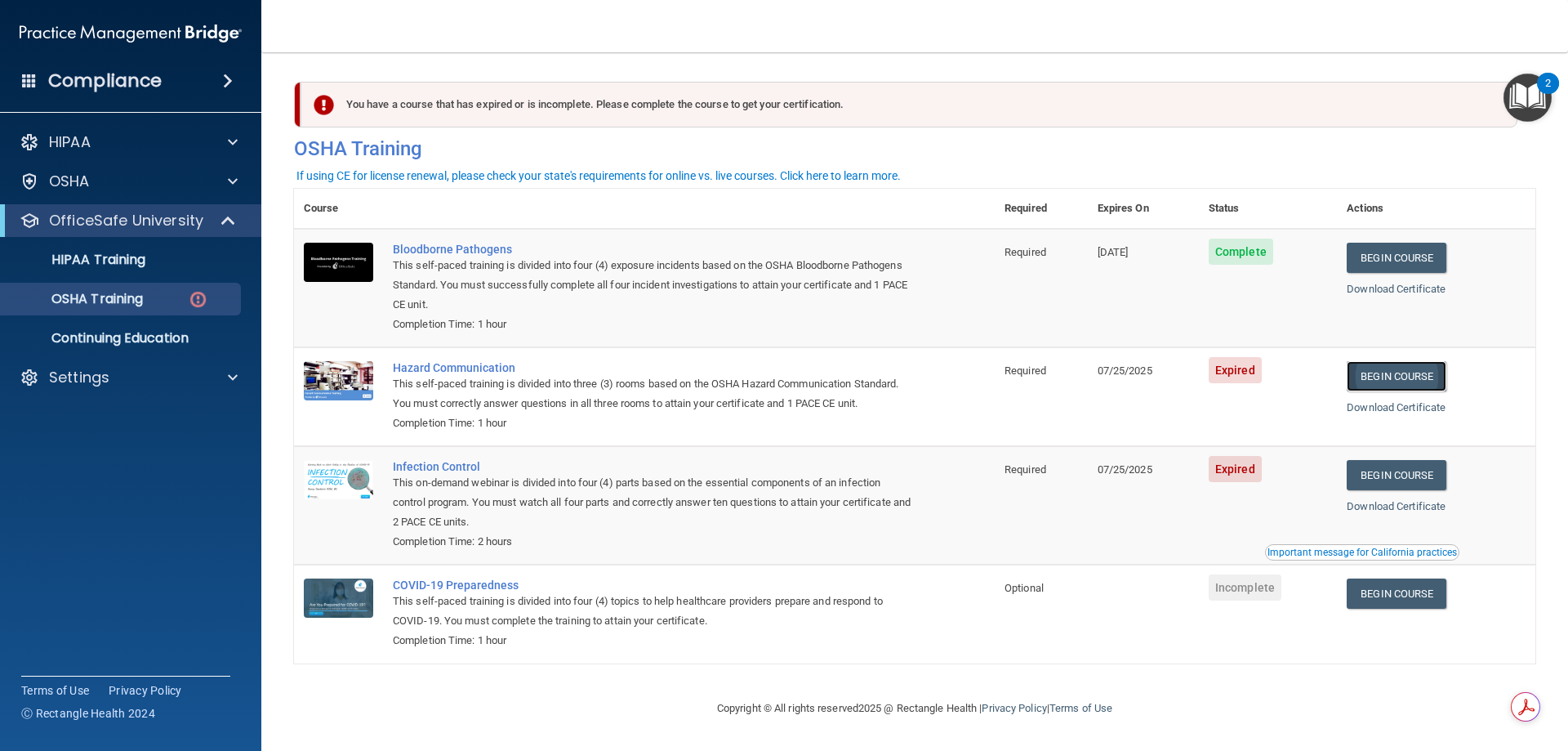 click on "Begin Course" at bounding box center [1396, 376] 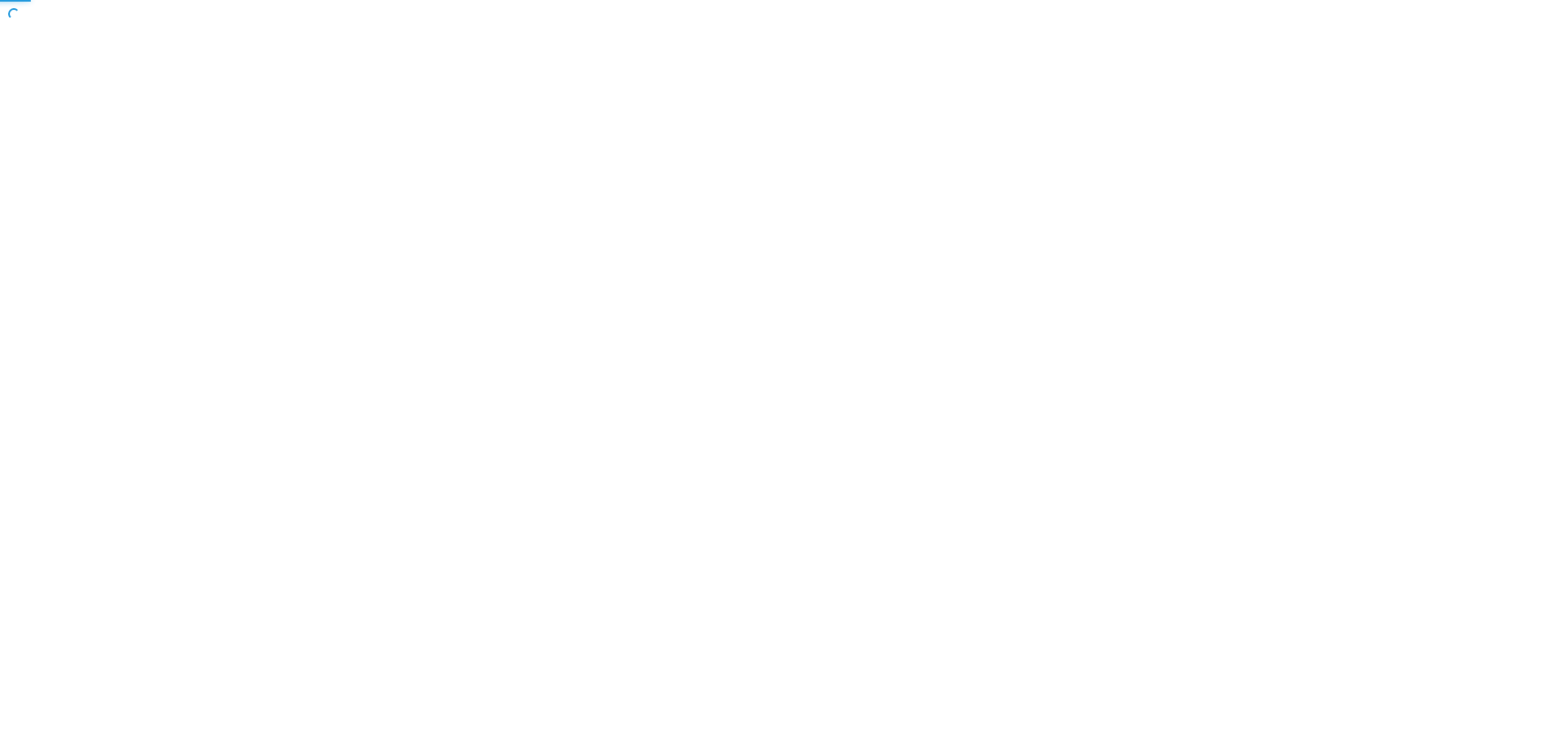 scroll, scrollTop: 0, scrollLeft: 0, axis: both 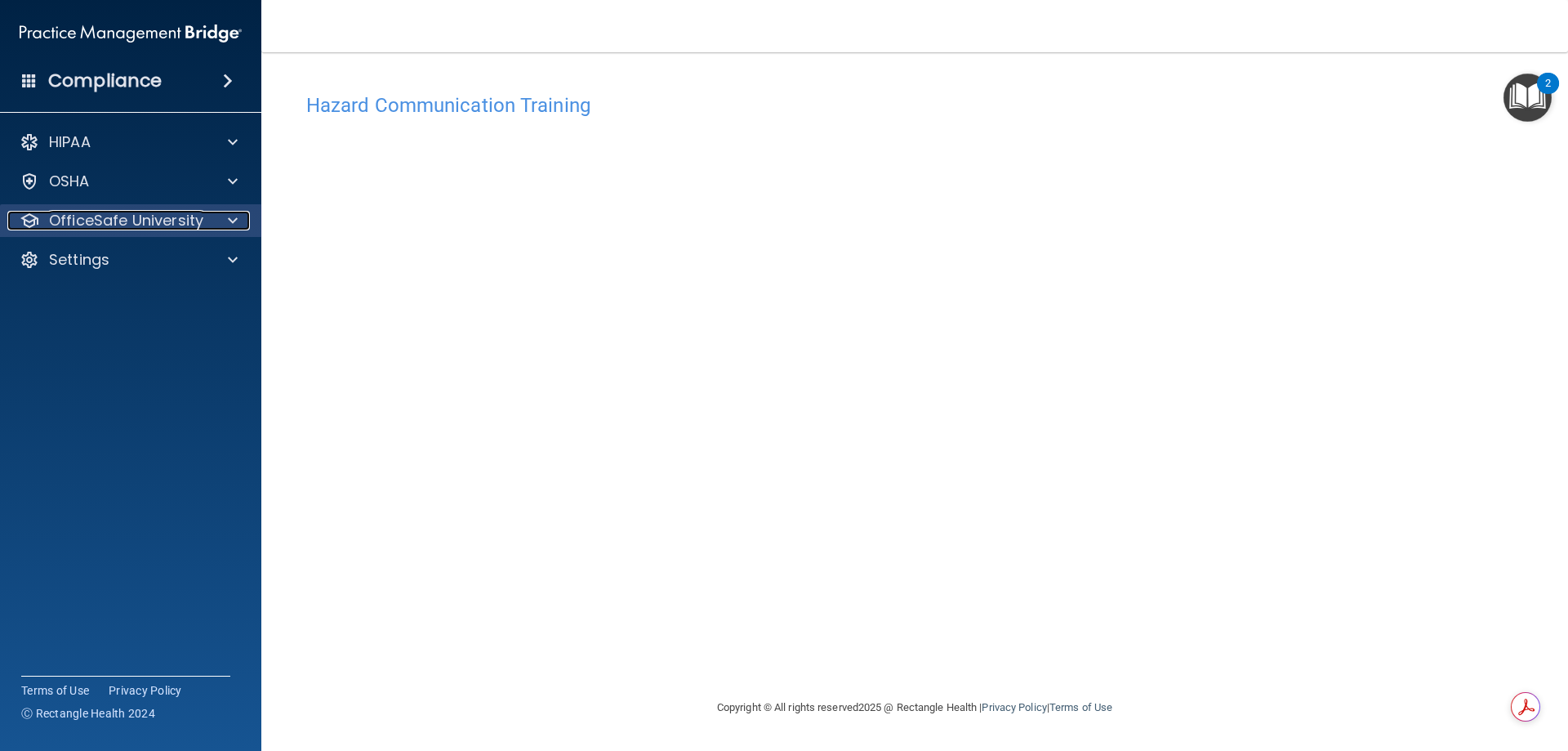click on "OfficeSafe University" at bounding box center (126, 221) 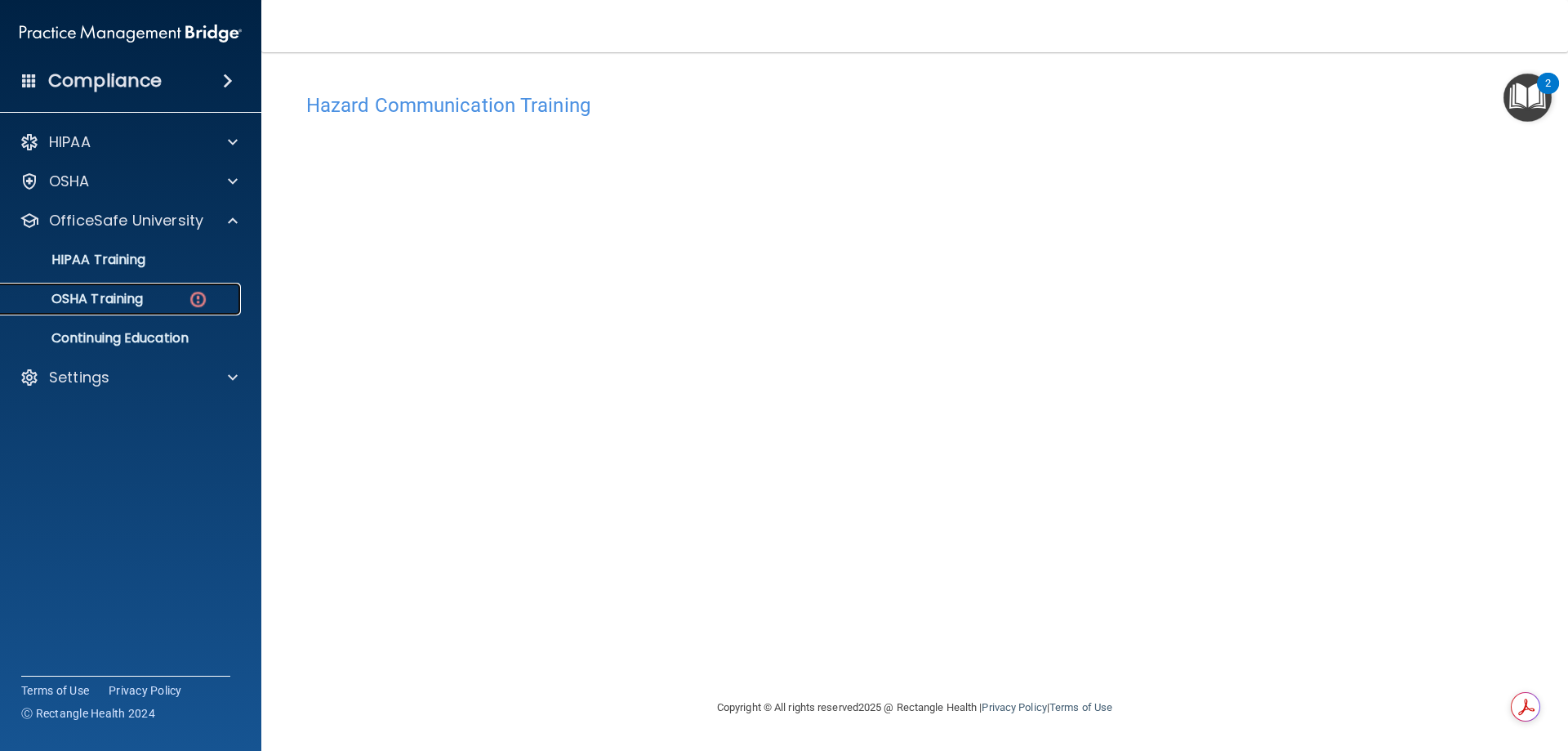 click on "OSHA Training" at bounding box center [112, 299] 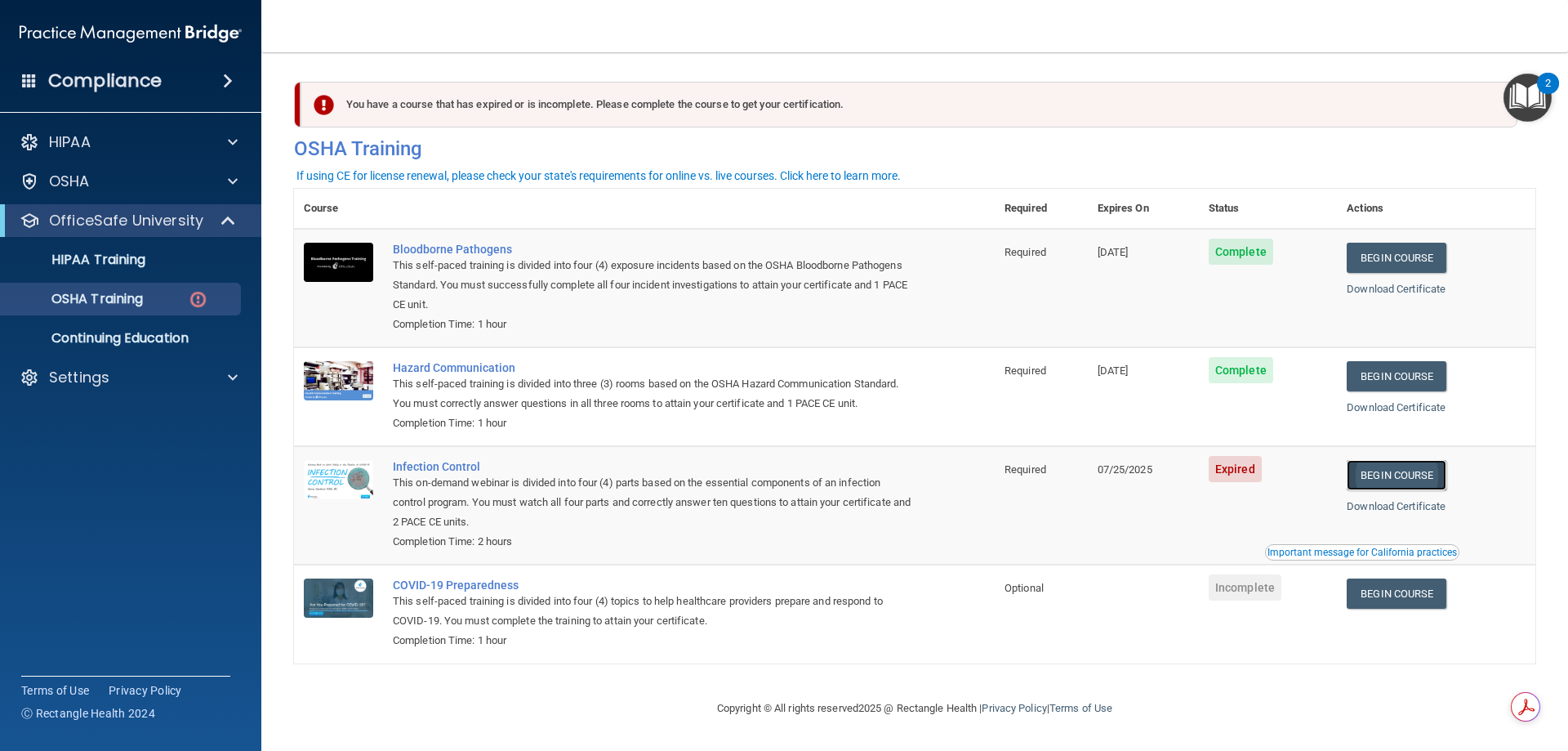 click on "Begin Course" at bounding box center (1396, 475) 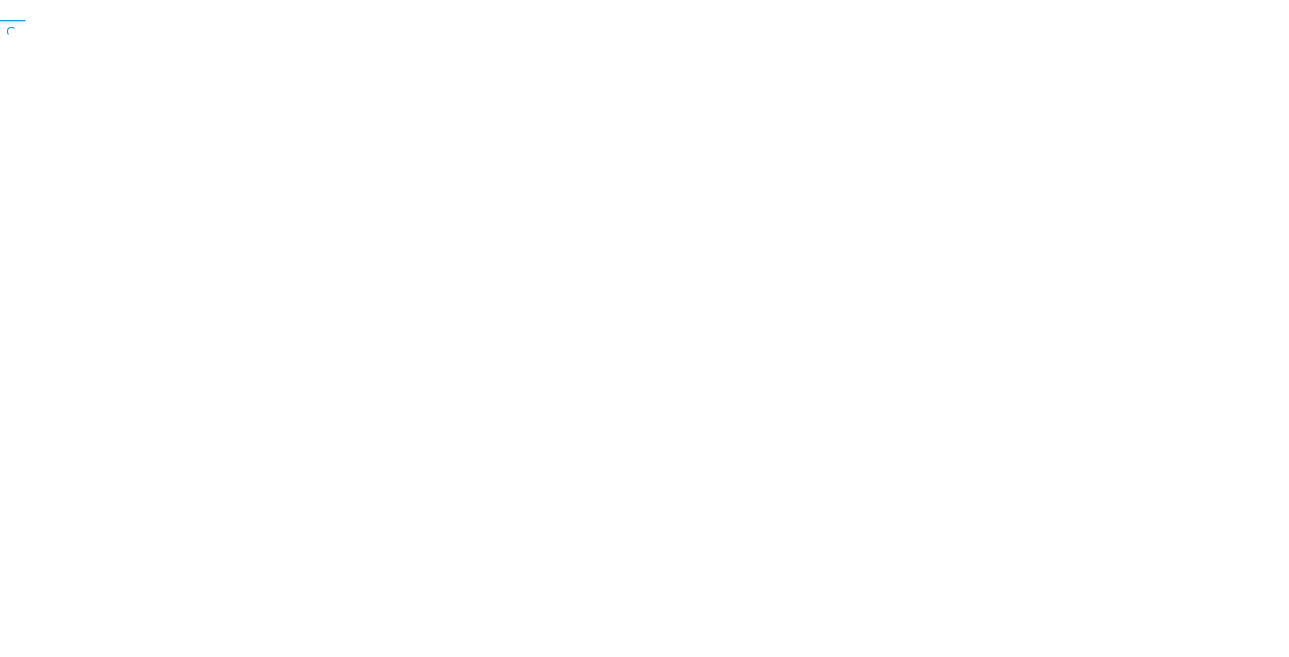 scroll, scrollTop: 0, scrollLeft: 0, axis: both 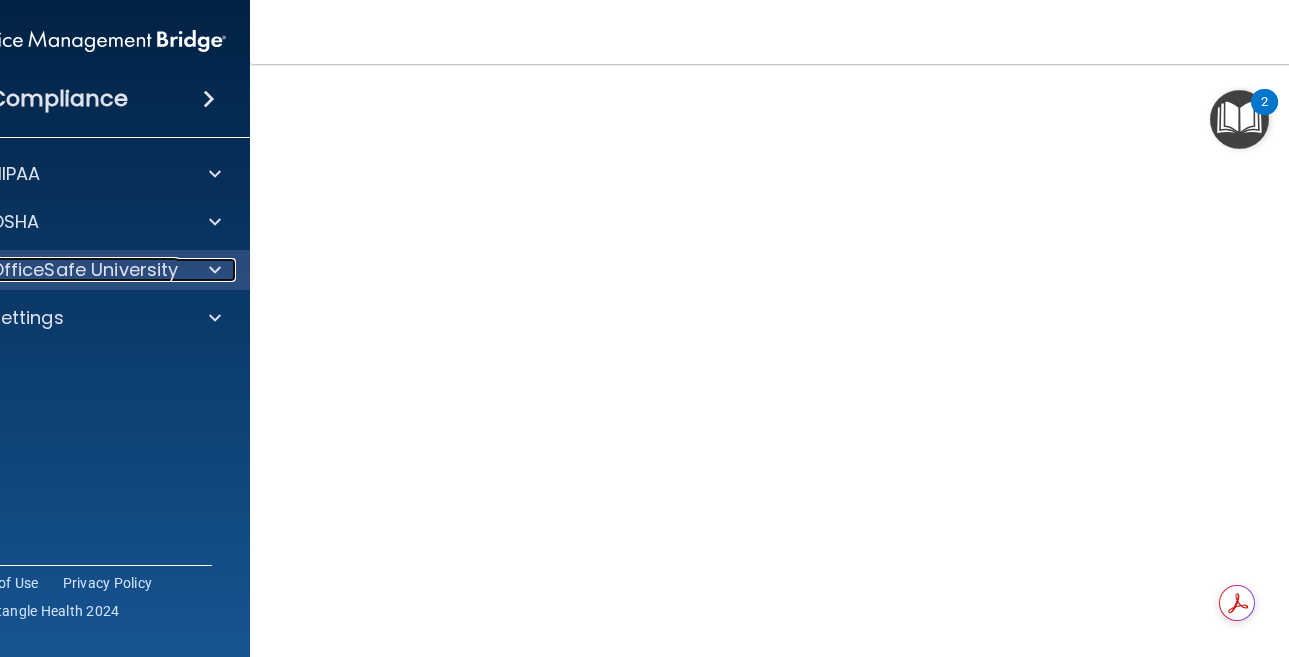 click on "OfficeSafe University" at bounding box center (84, 270) 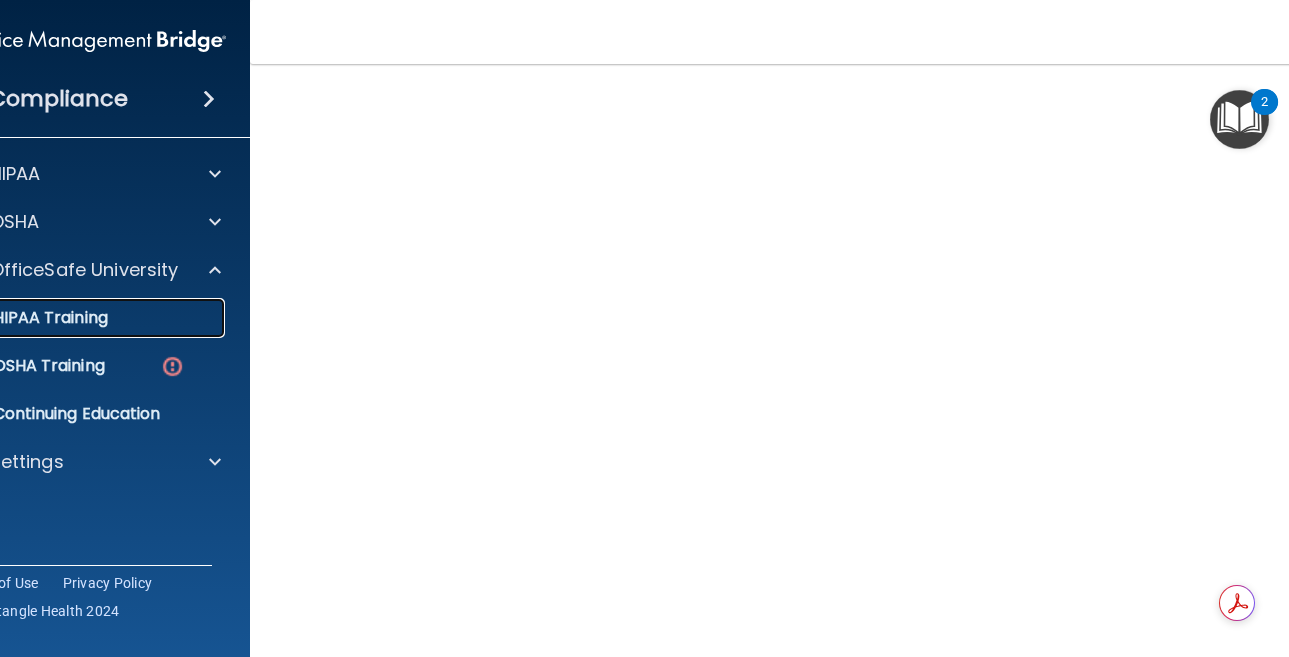 click on "HIPAA Training" at bounding box center (67, 318) 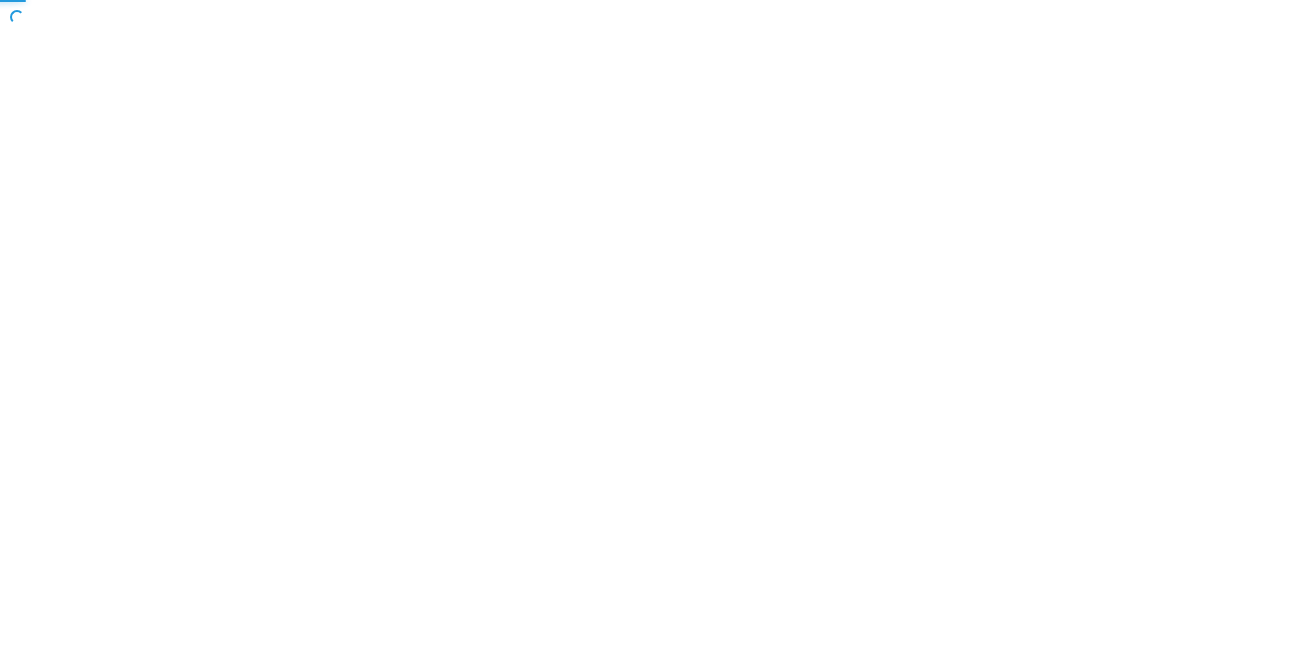 scroll, scrollTop: 0, scrollLeft: 0, axis: both 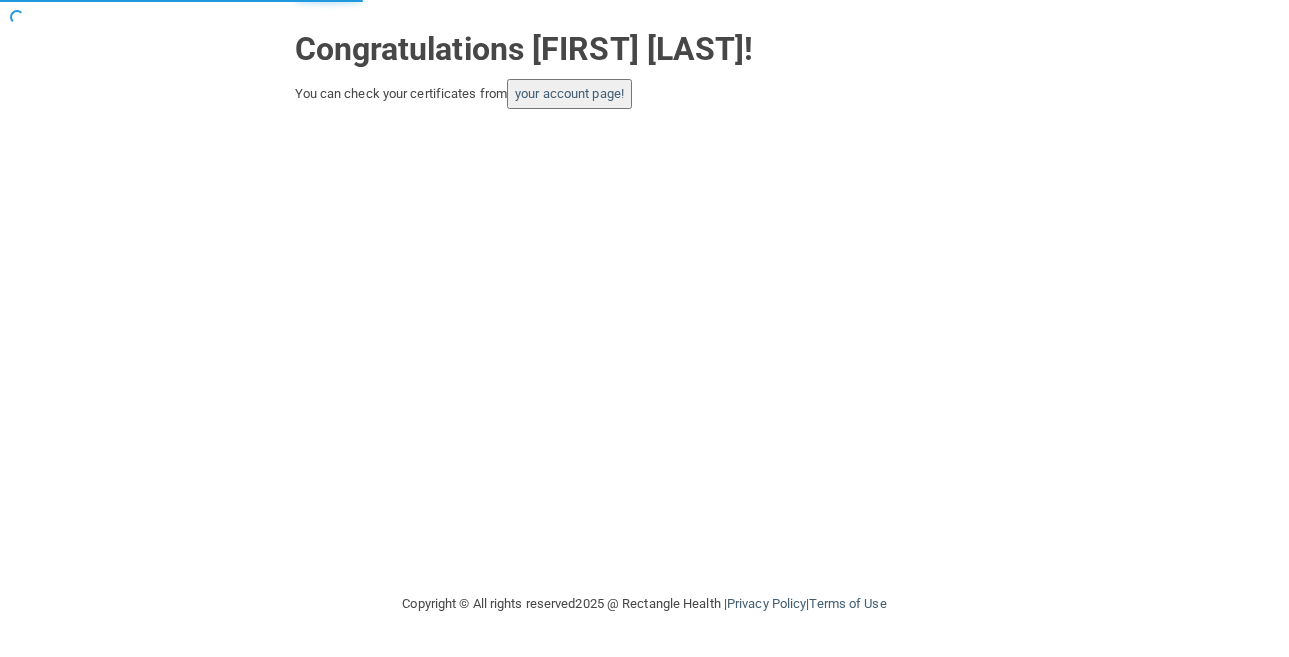 click on "your account page!" at bounding box center [569, 94] 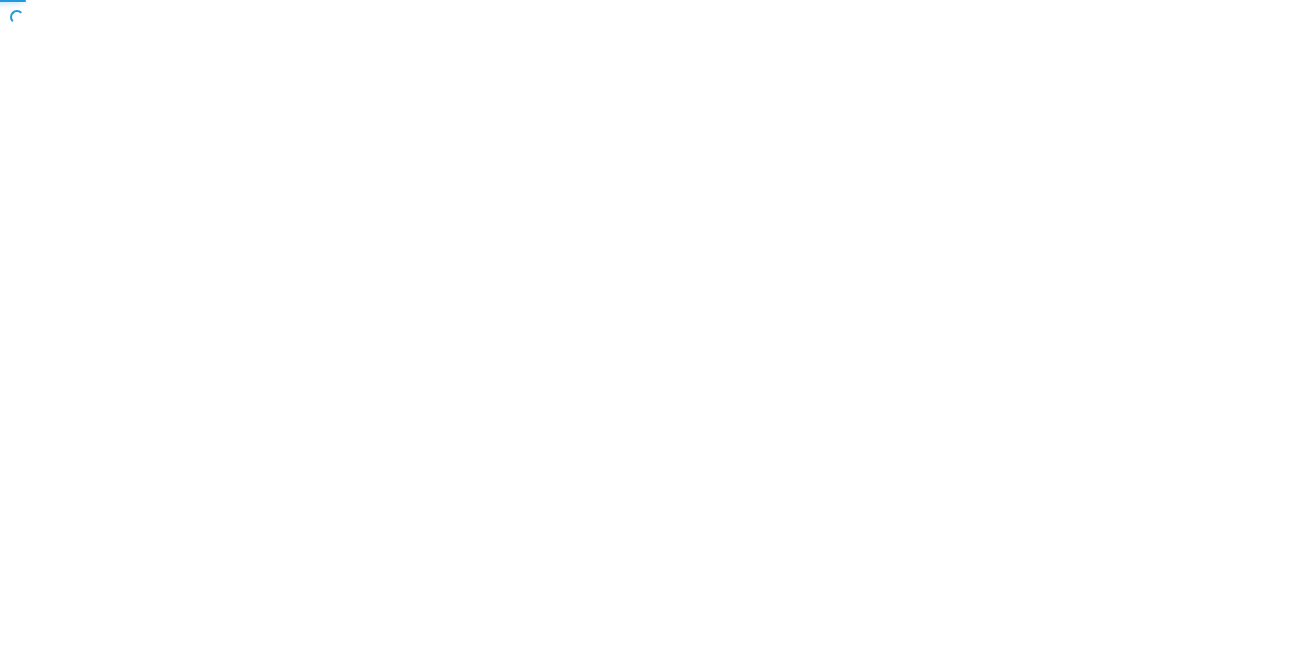 scroll, scrollTop: 0, scrollLeft: 0, axis: both 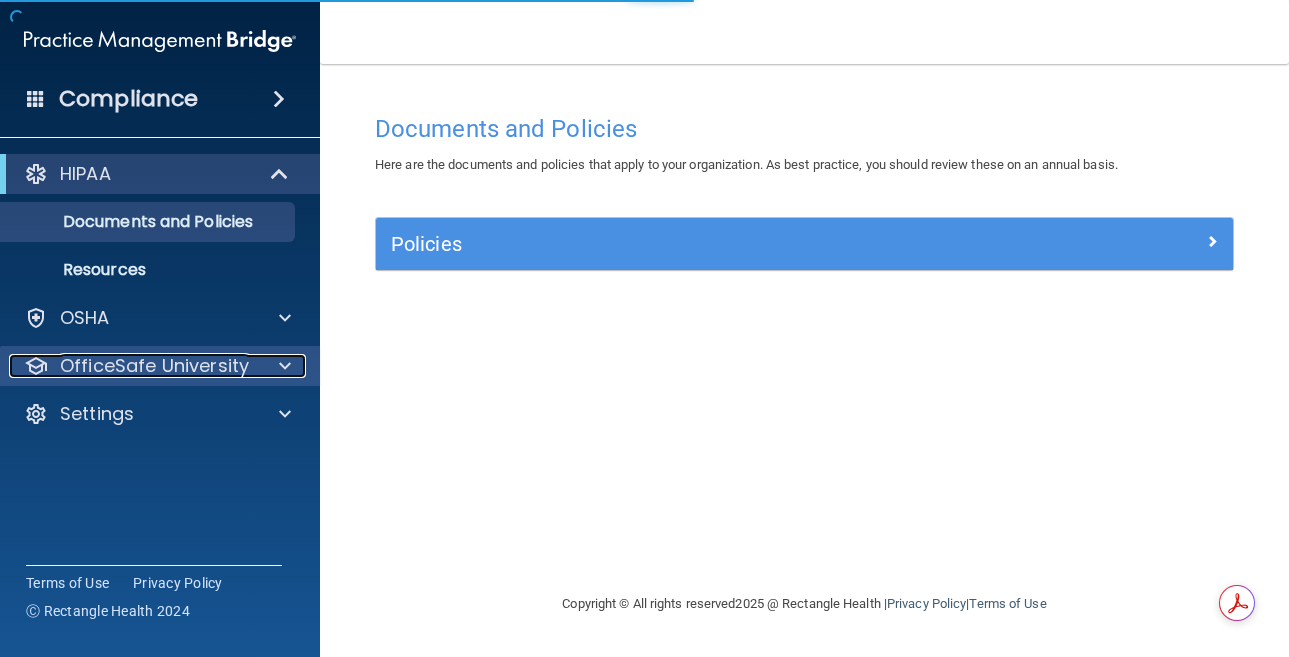 click on "OfficeSafe University" at bounding box center [154, 366] 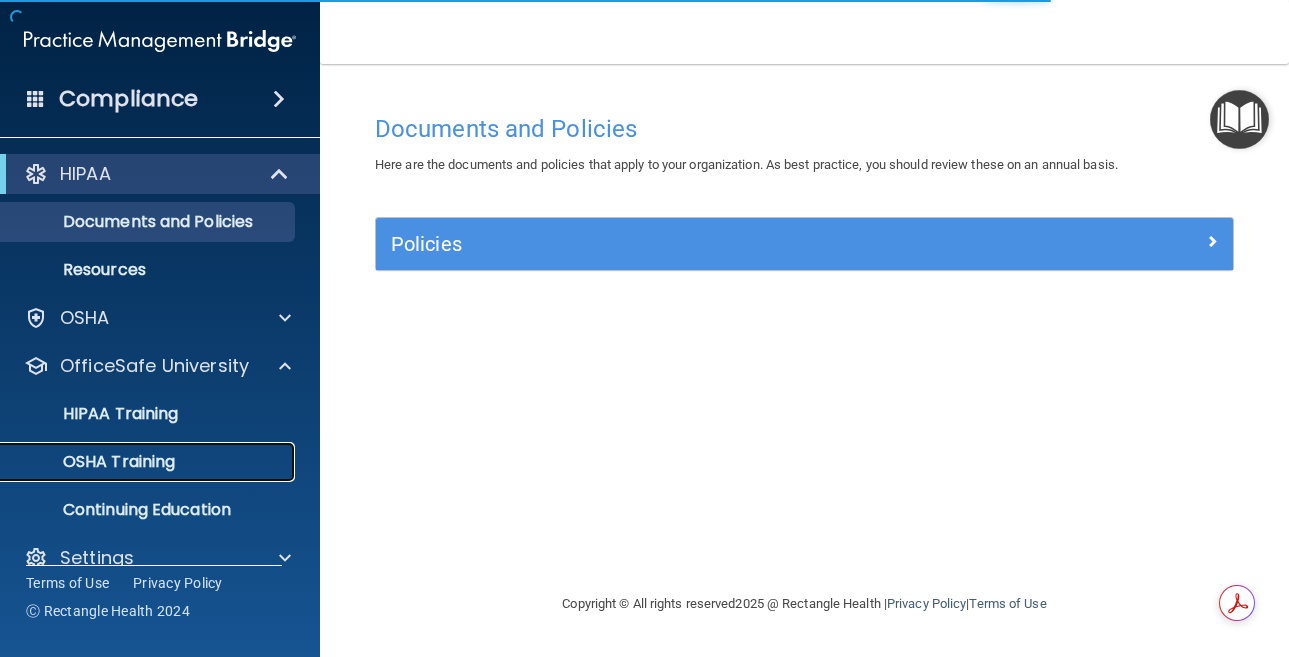 click on "OSHA Training" at bounding box center (137, 462) 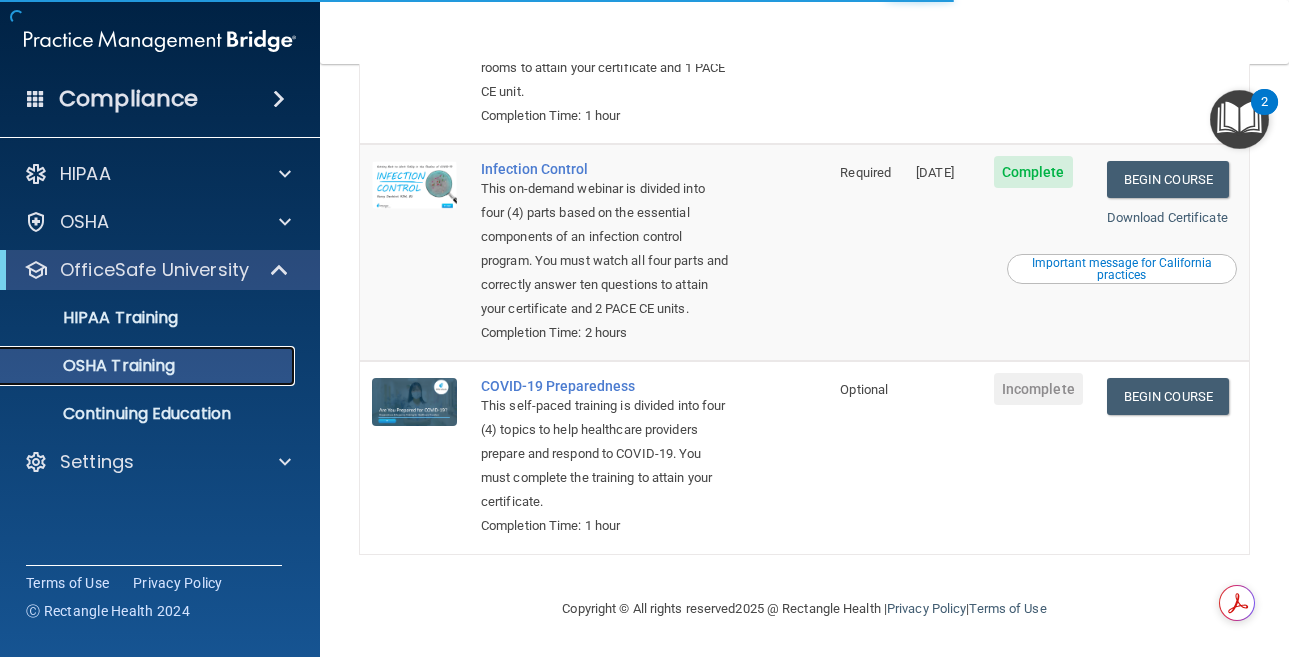 scroll, scrollTop: 0, scrollLeft: 0, axis: both 